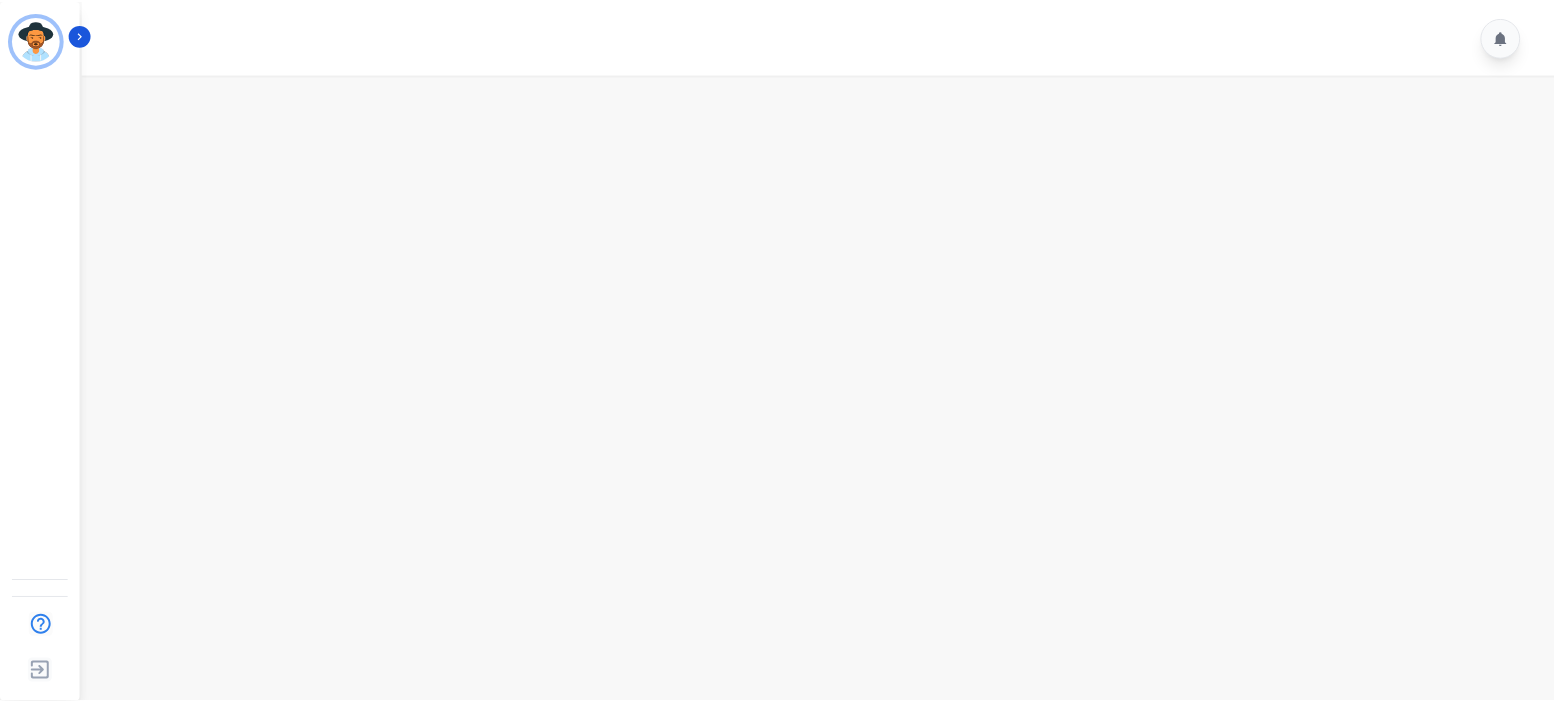 scroll, scrollTop: 0, scrollLeft: 0, axis: both 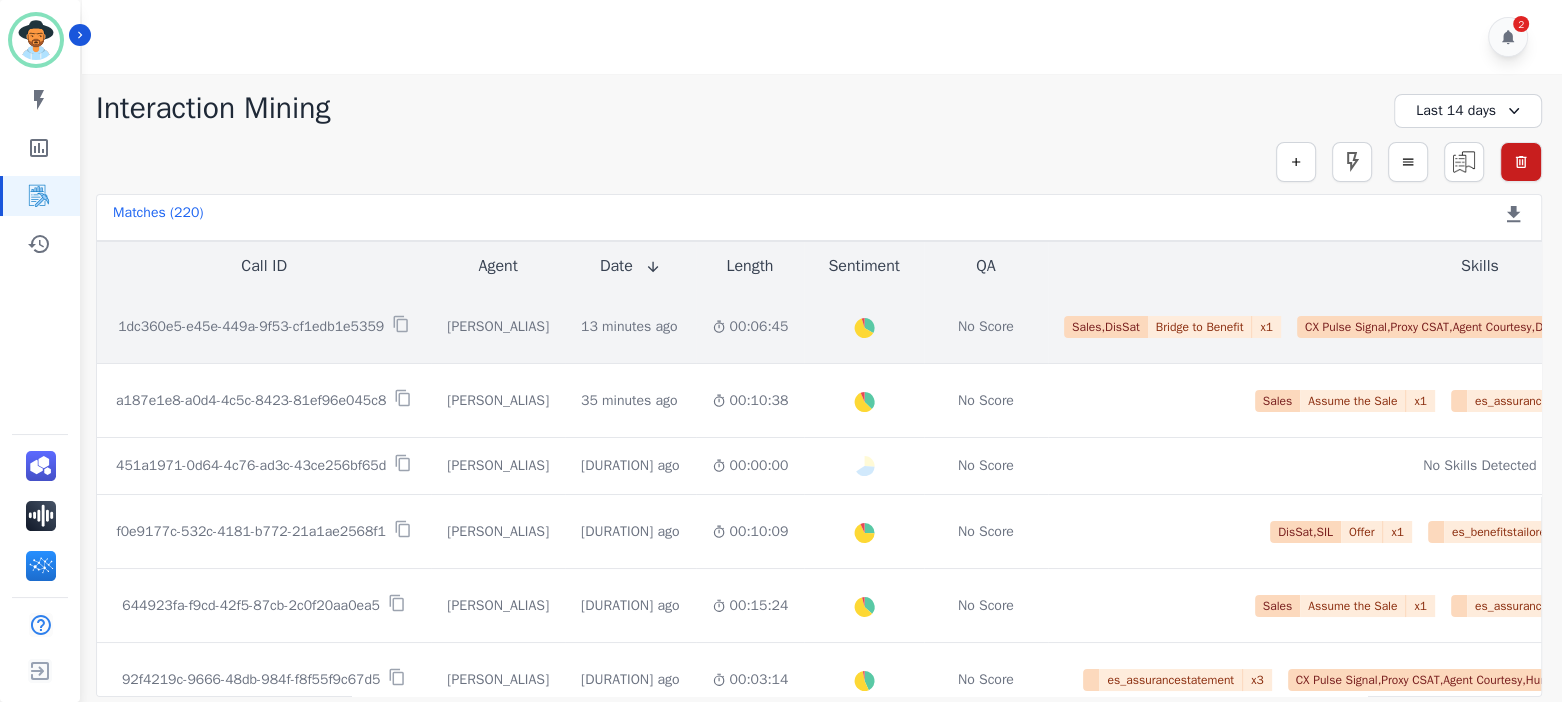 click on "Bridge to Benefit" at bounding box center [1200, 327] 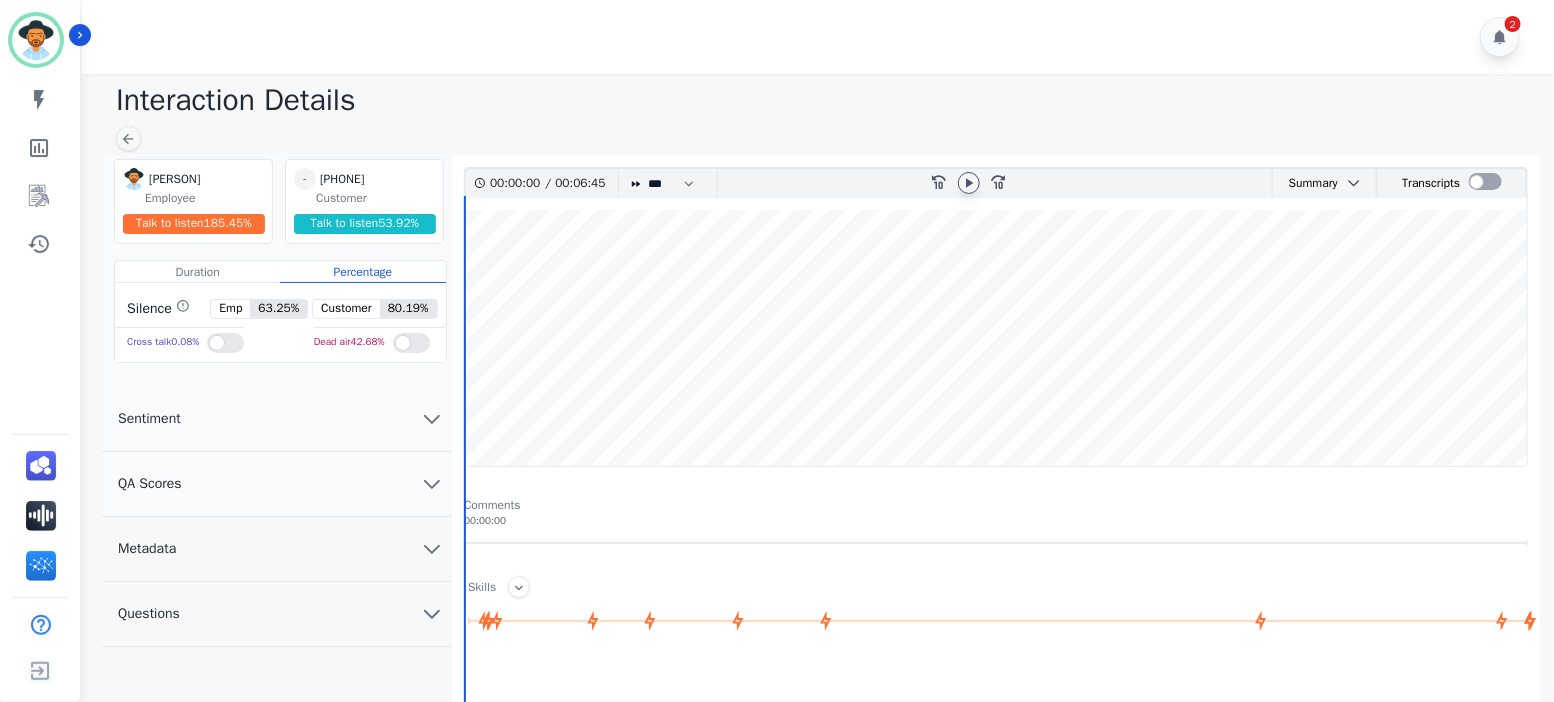 click 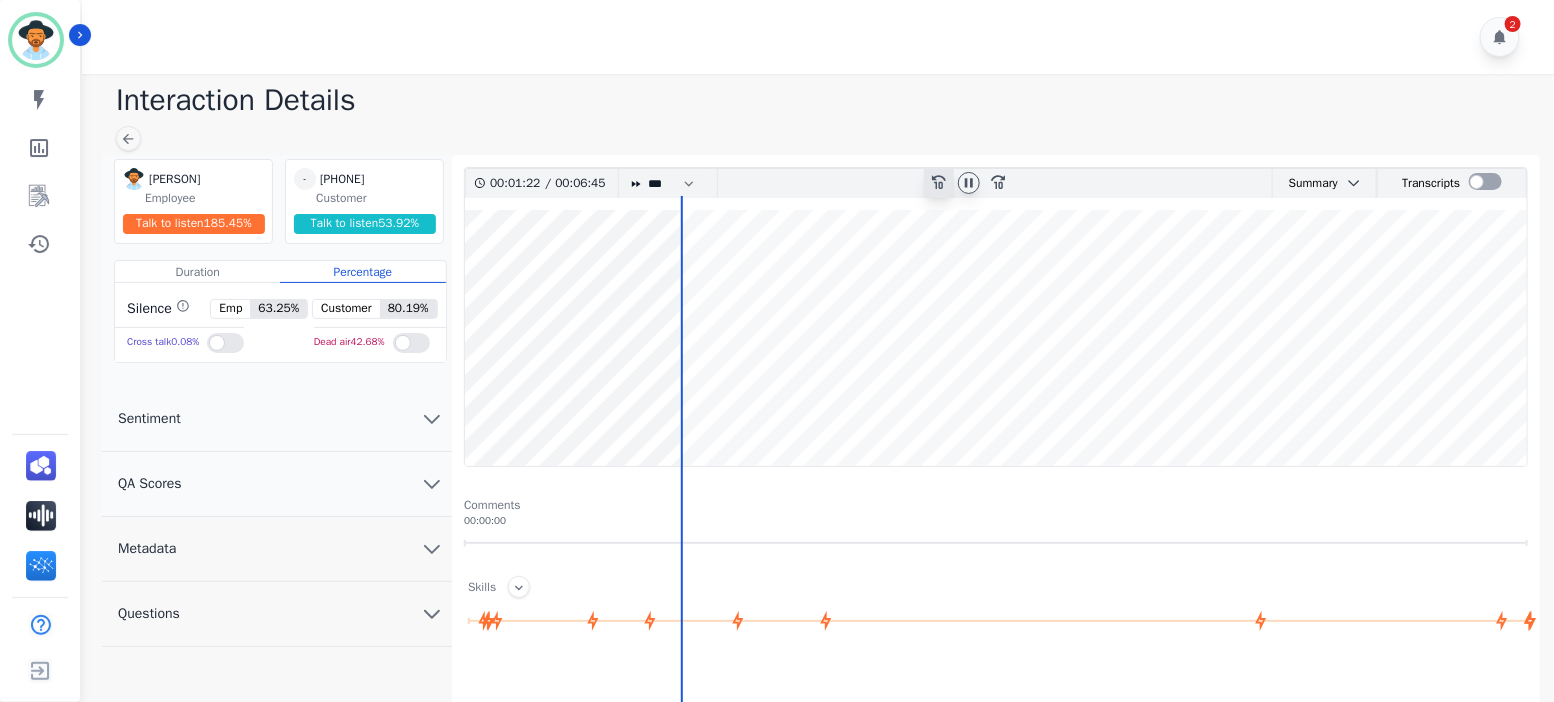 click on "rewind-10" 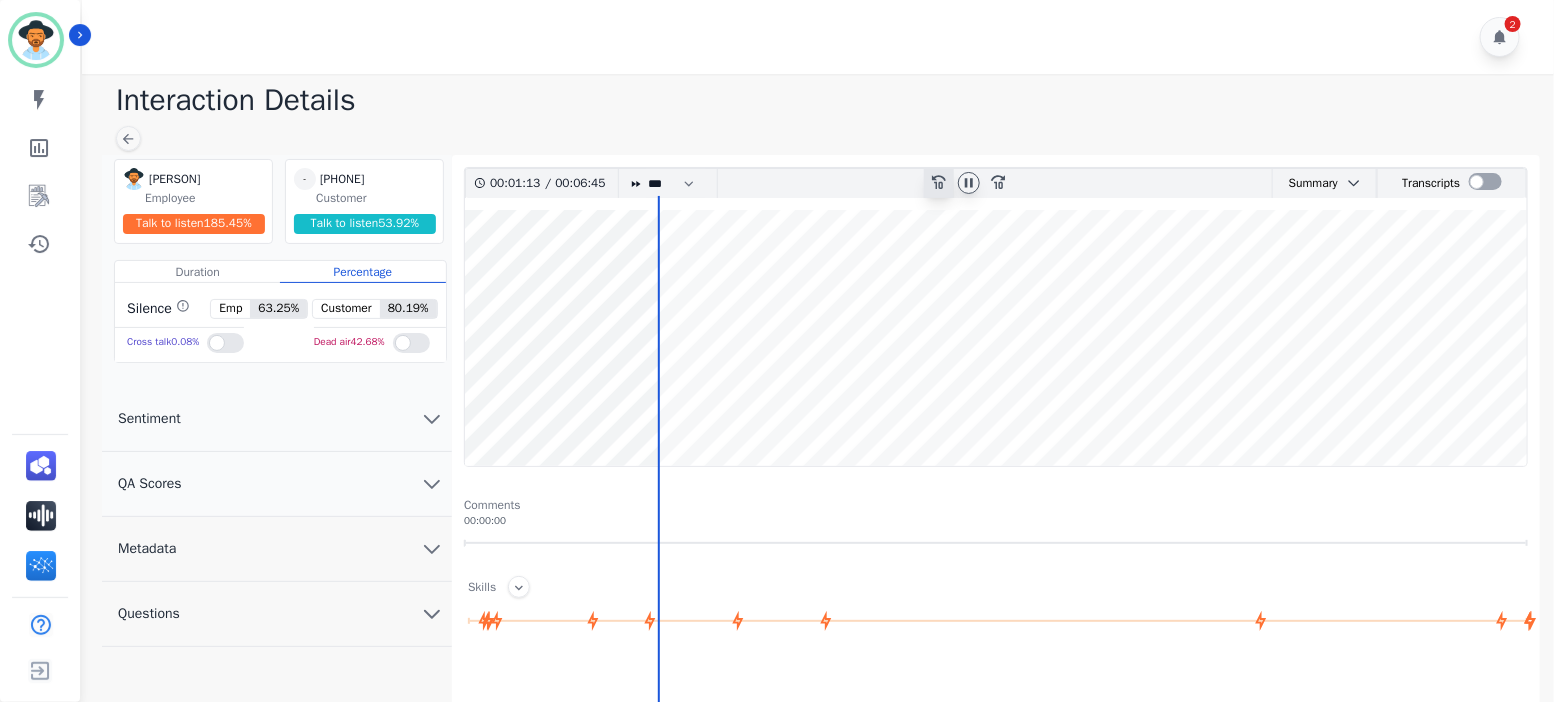 click 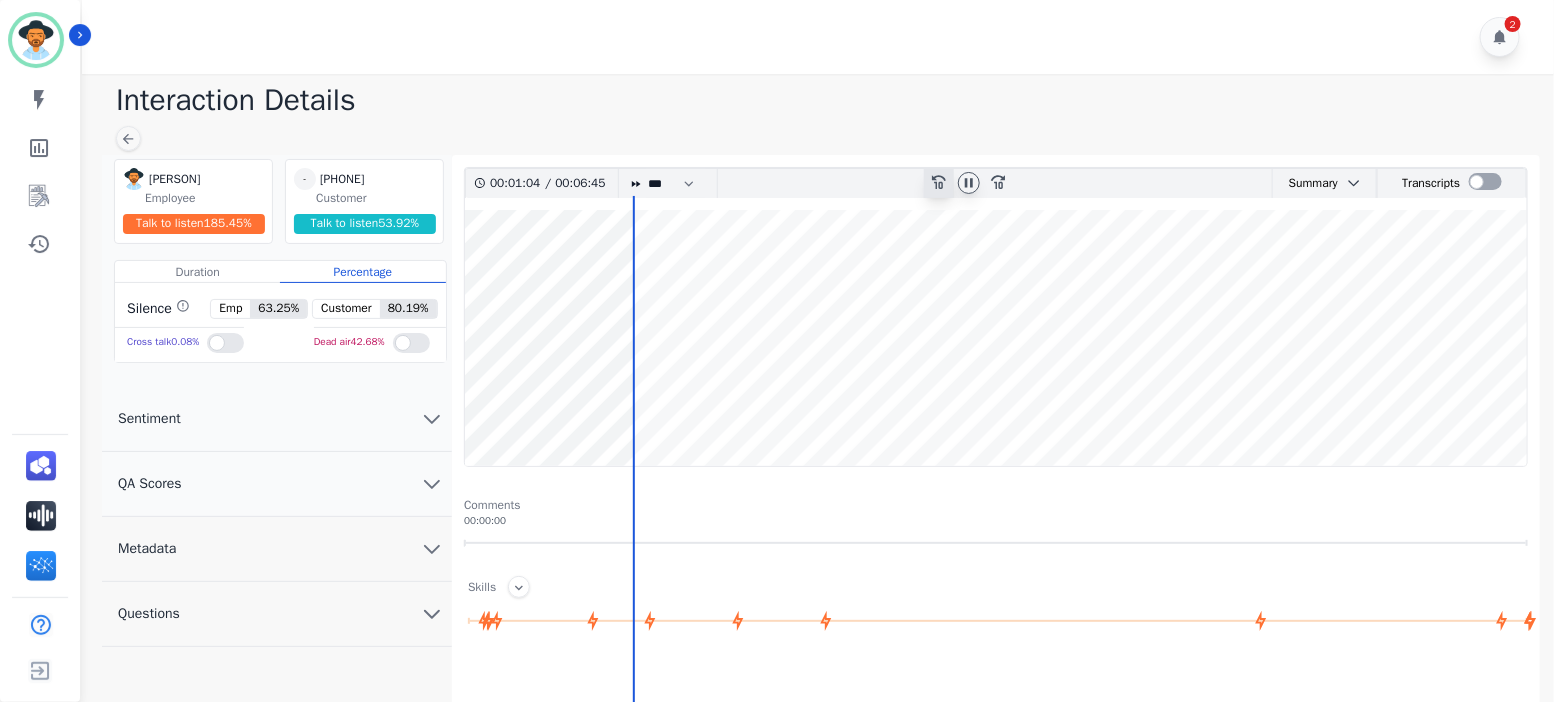 click 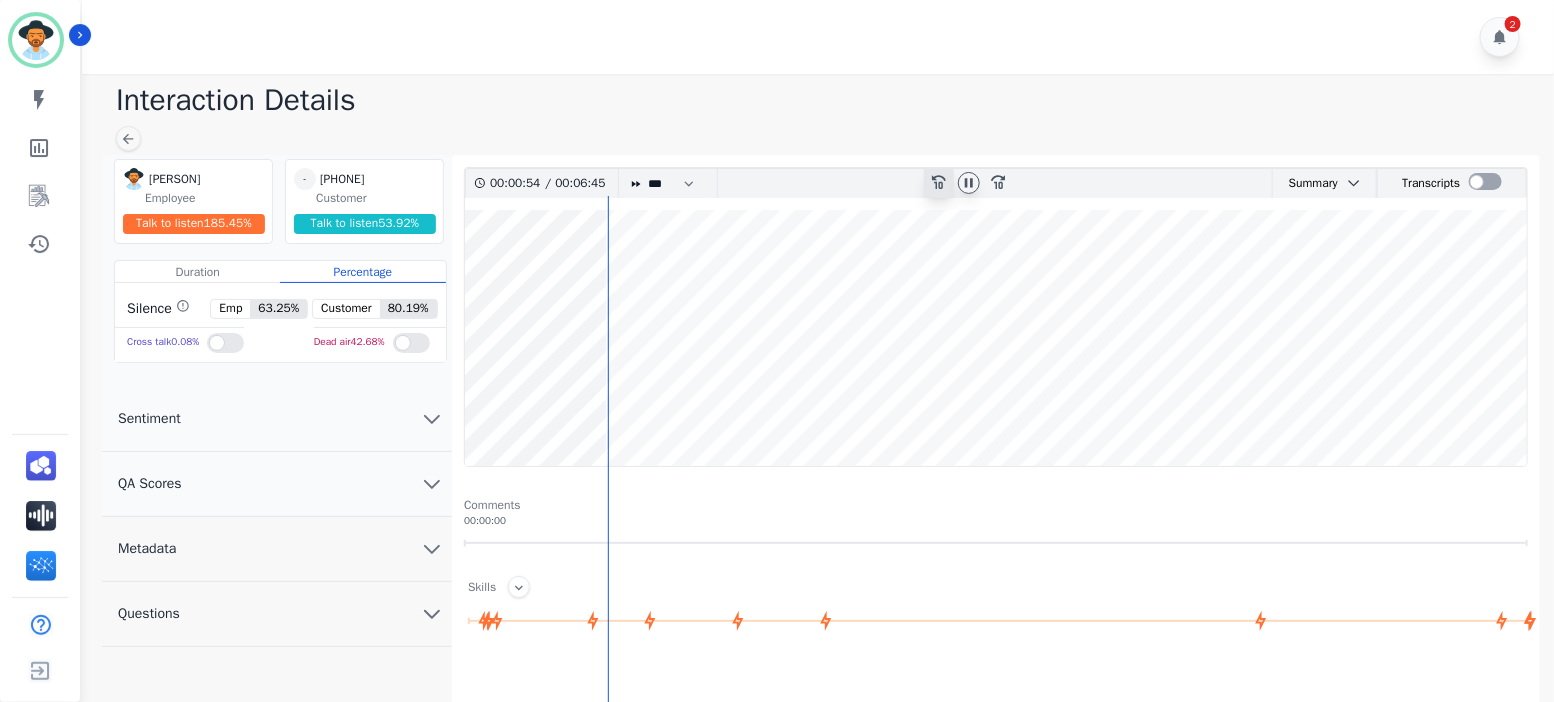 click 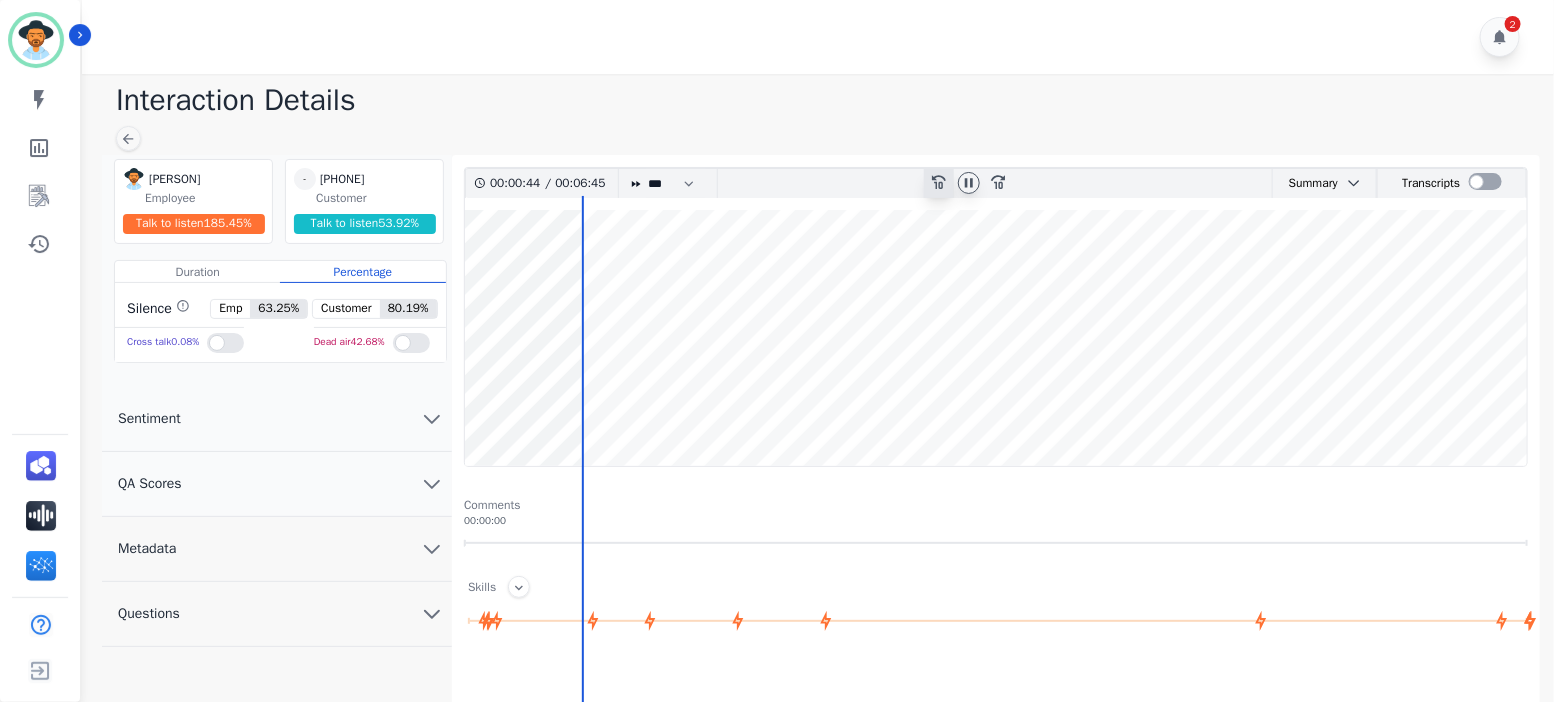 click 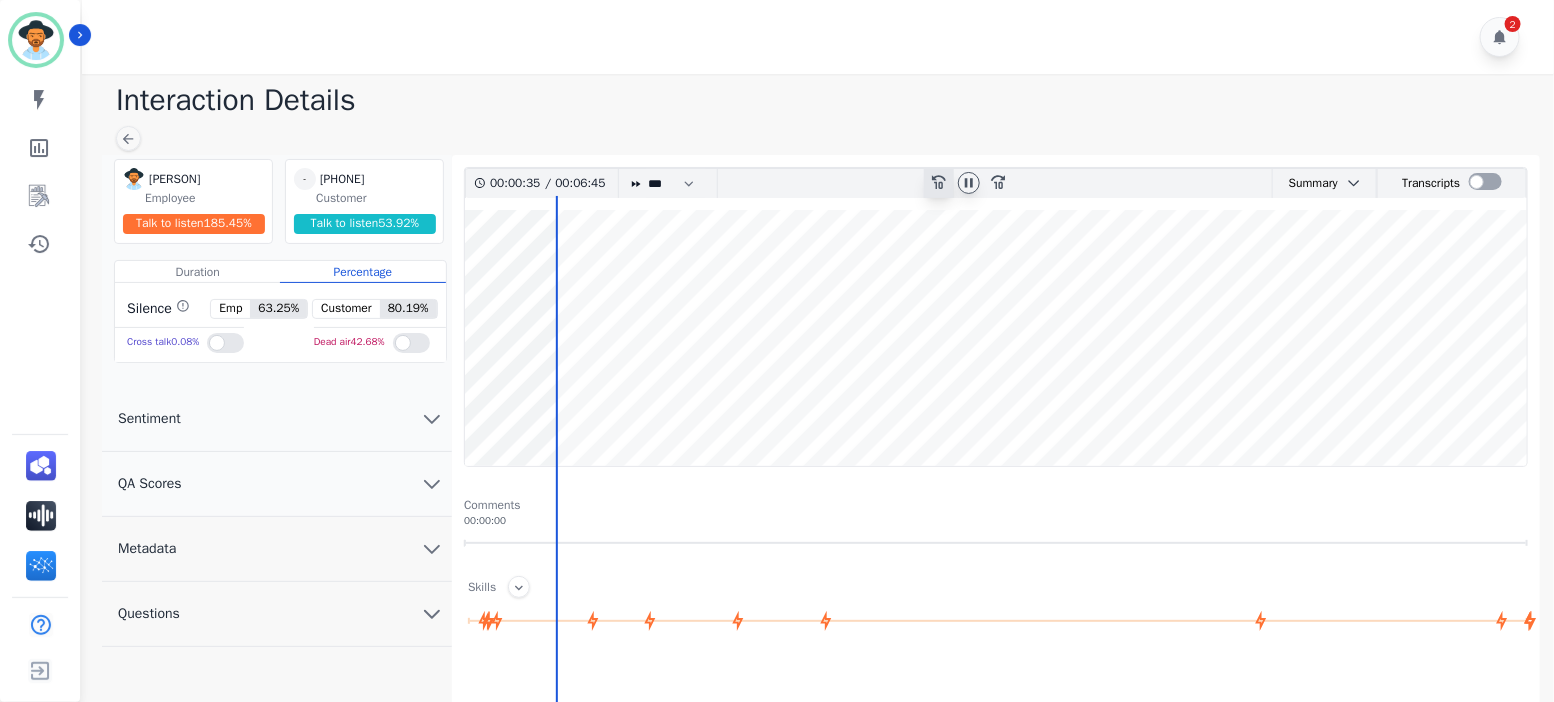 click 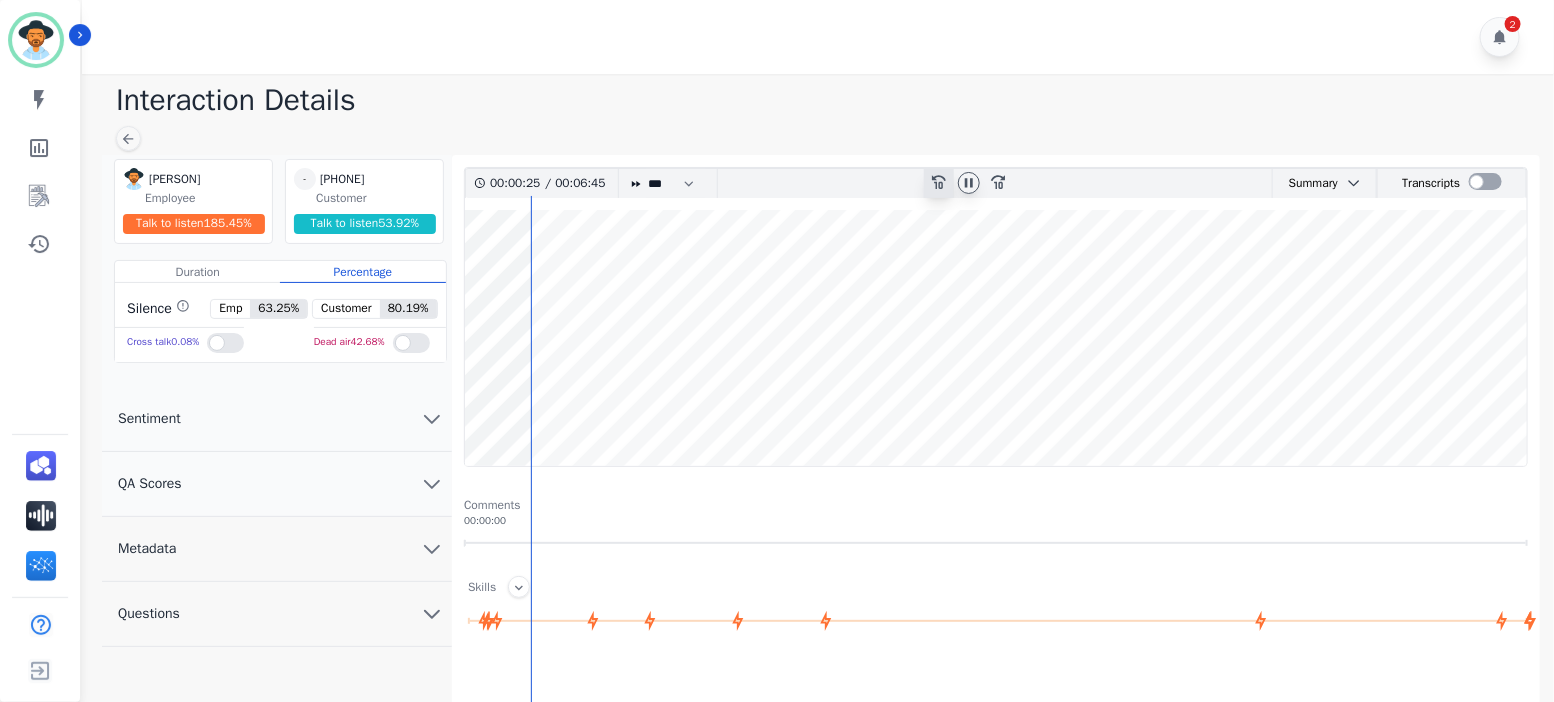 click 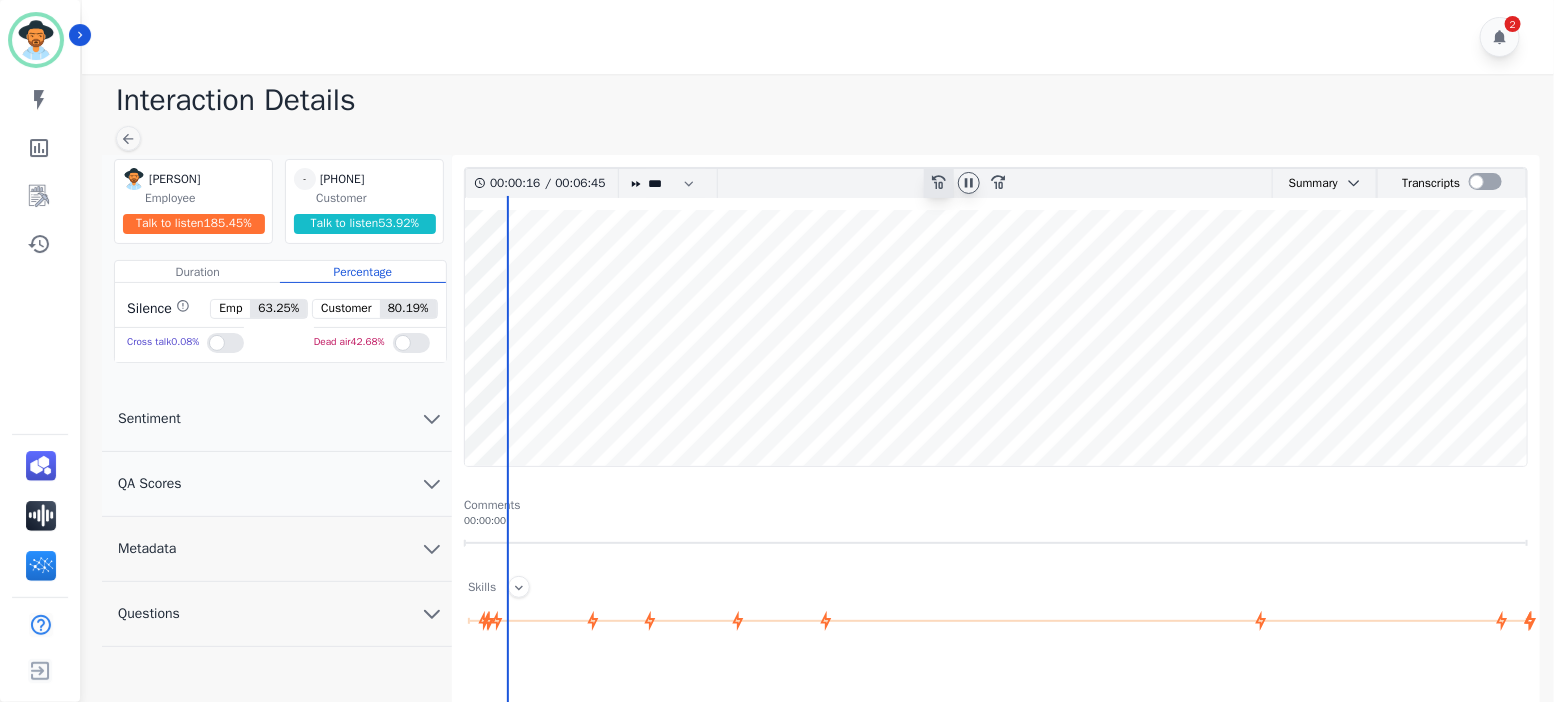 click 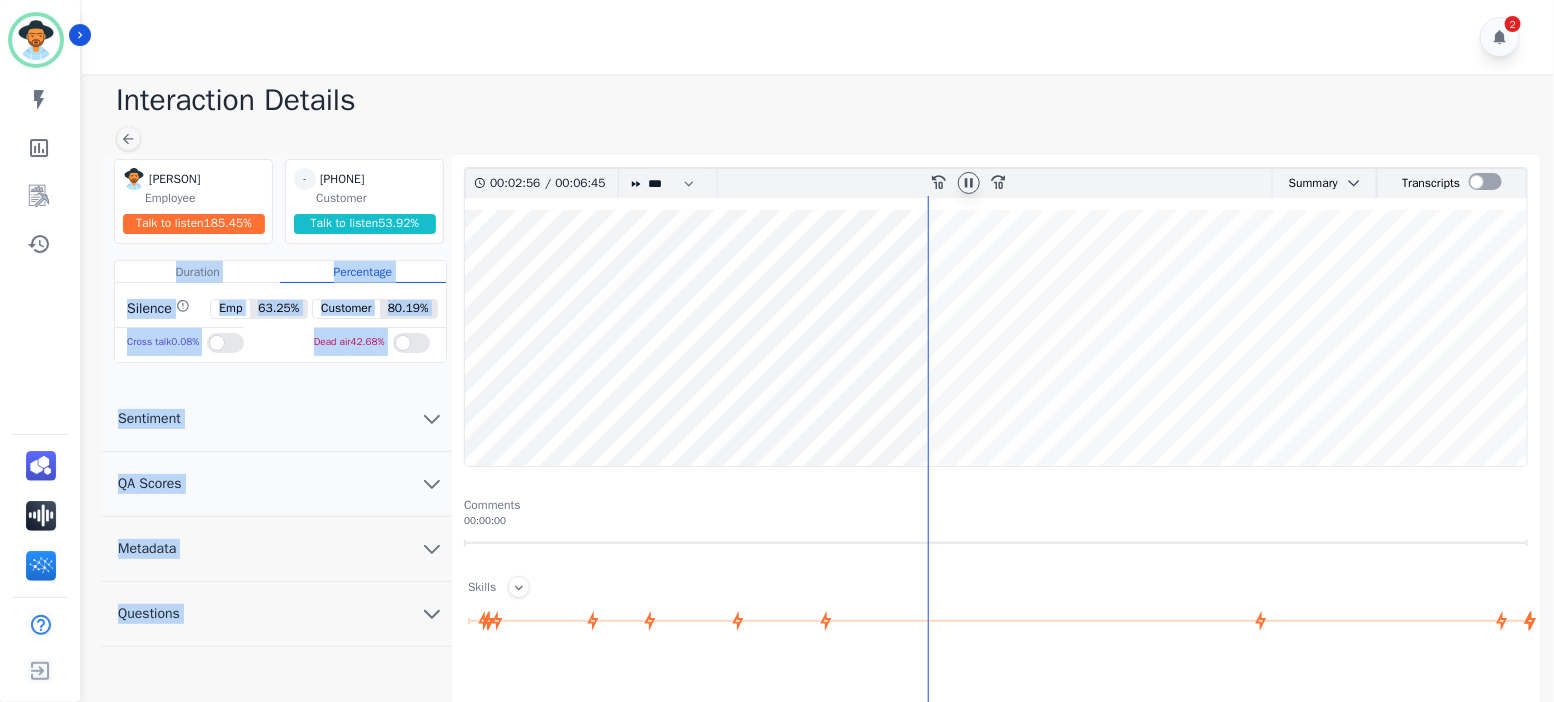 drag, startPoint x: 926, startPoint y: 203, endPoint x: 418, endPoint y: 230, distance: 508.717 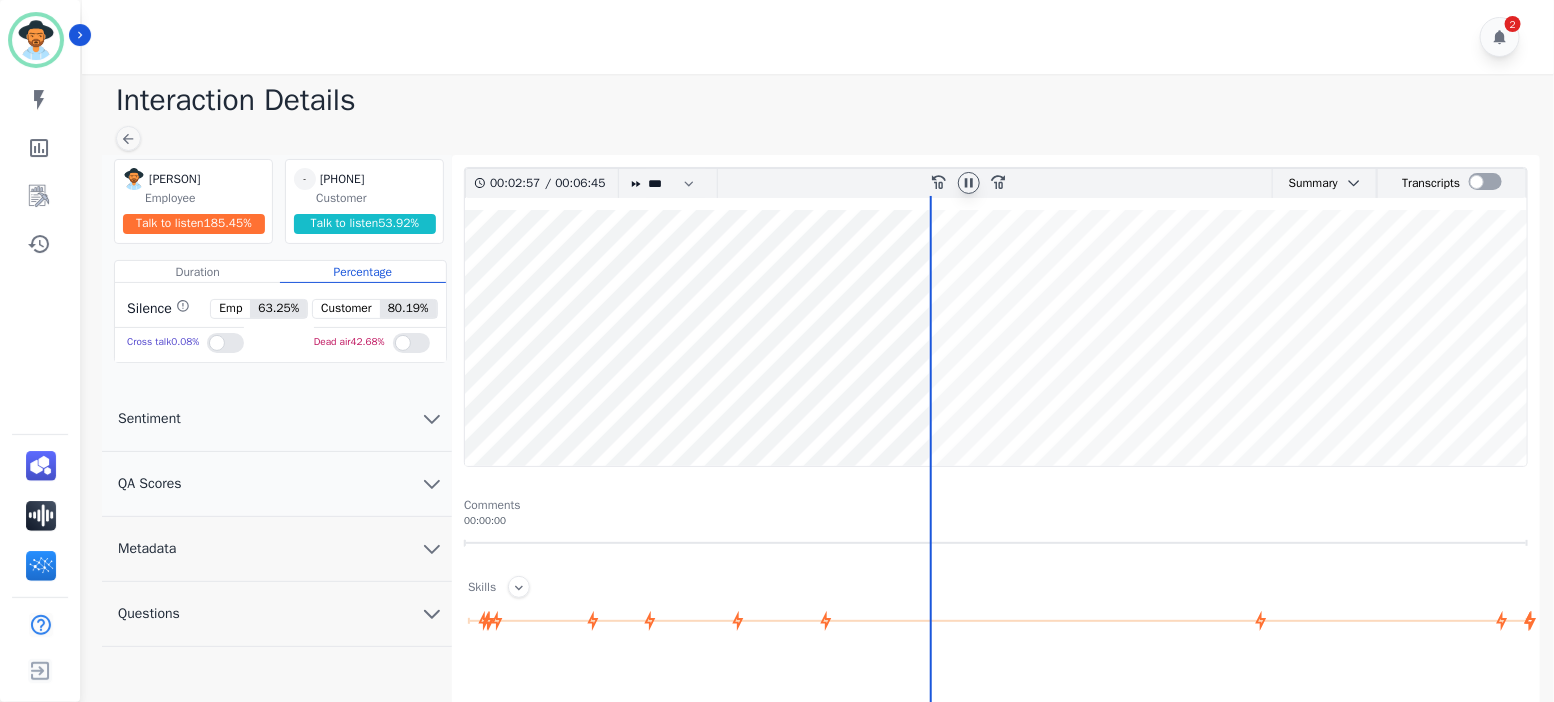 click on "2" at bounding box center (821, 37) 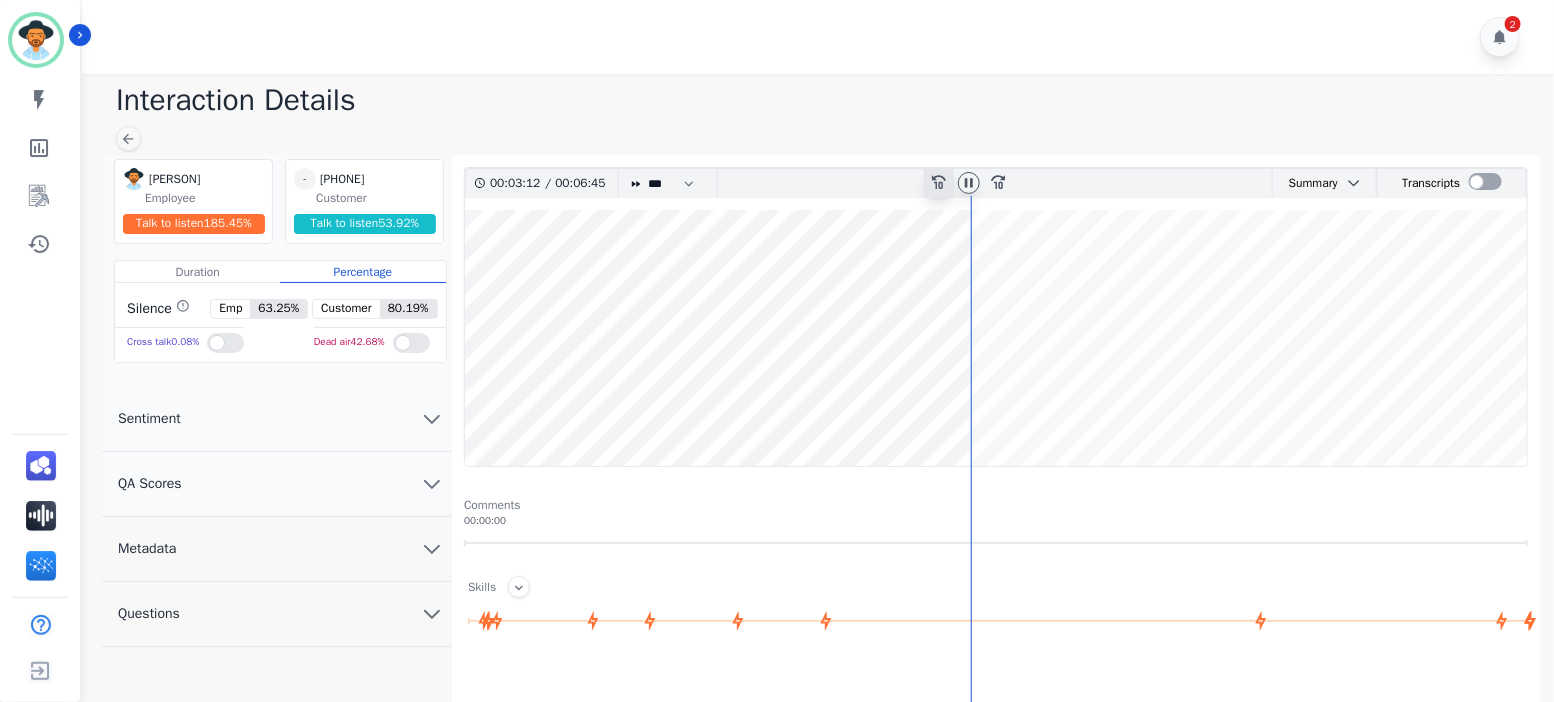 click 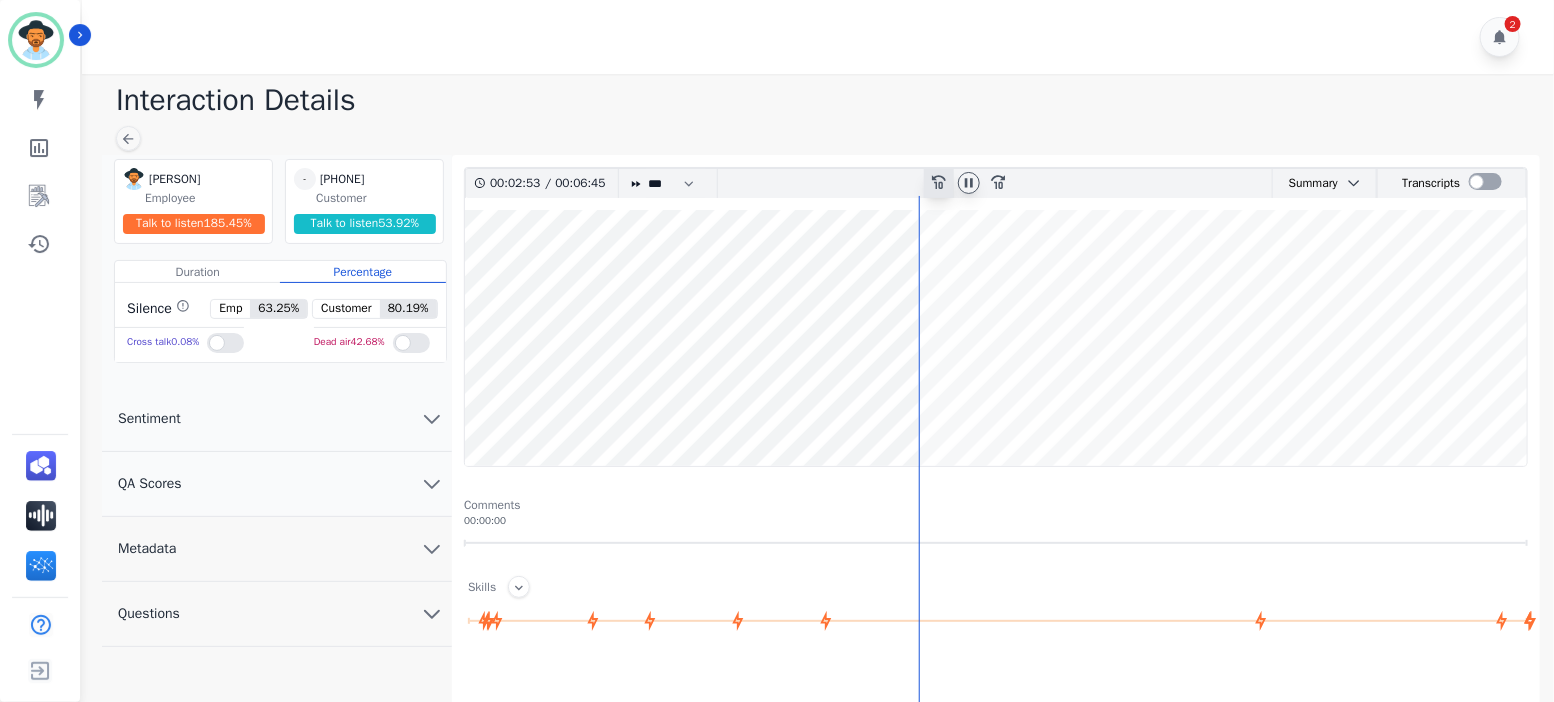 click on "rewind-10" 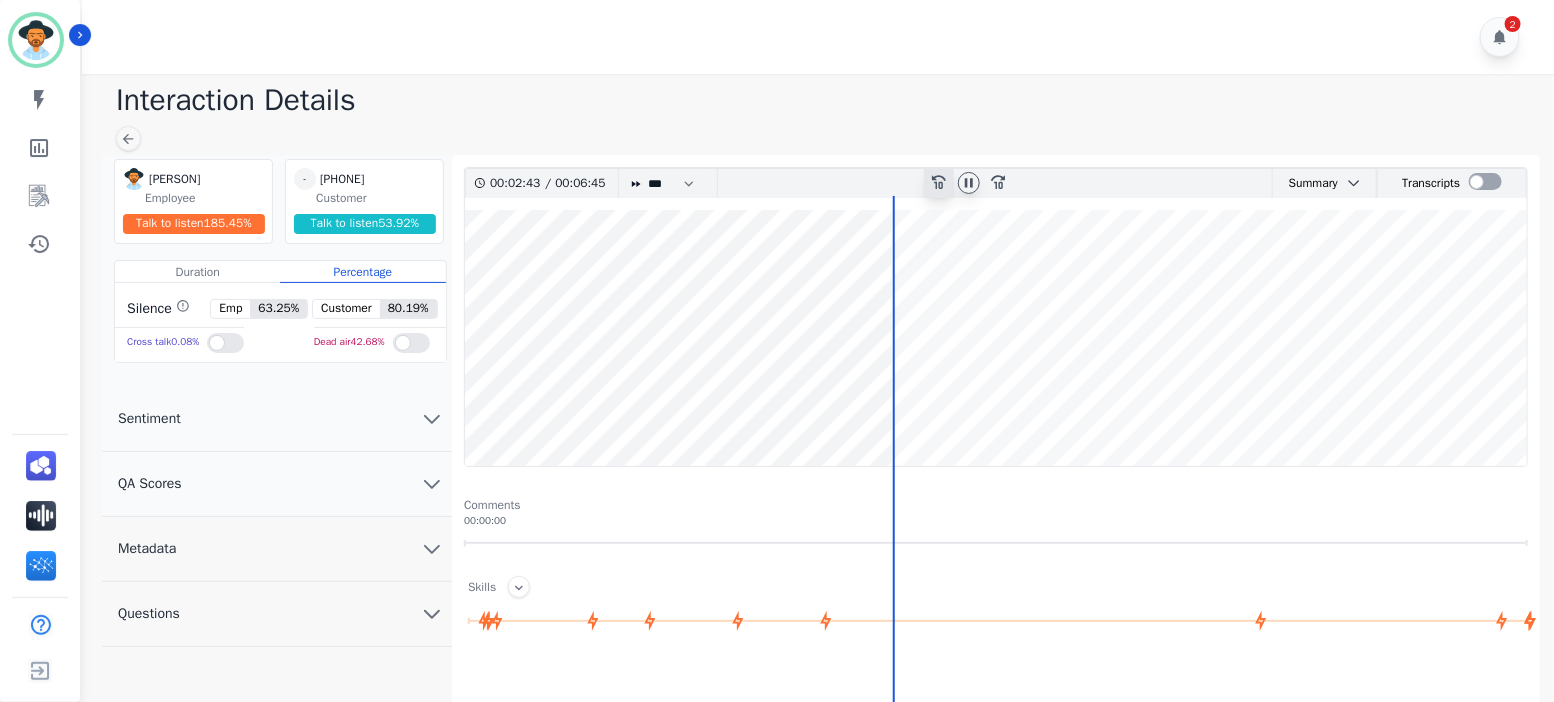 click on "rewind-10" 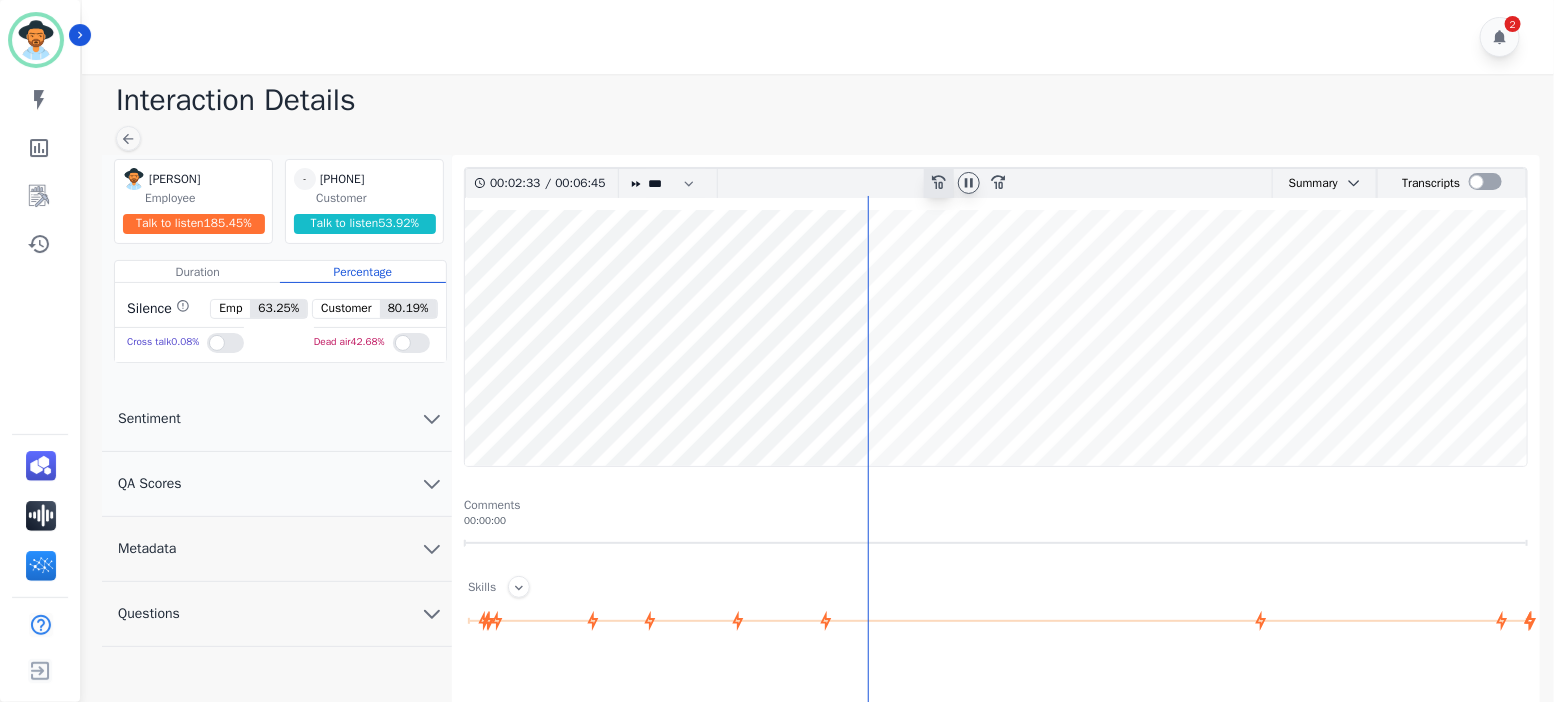 click on "rewind-10" 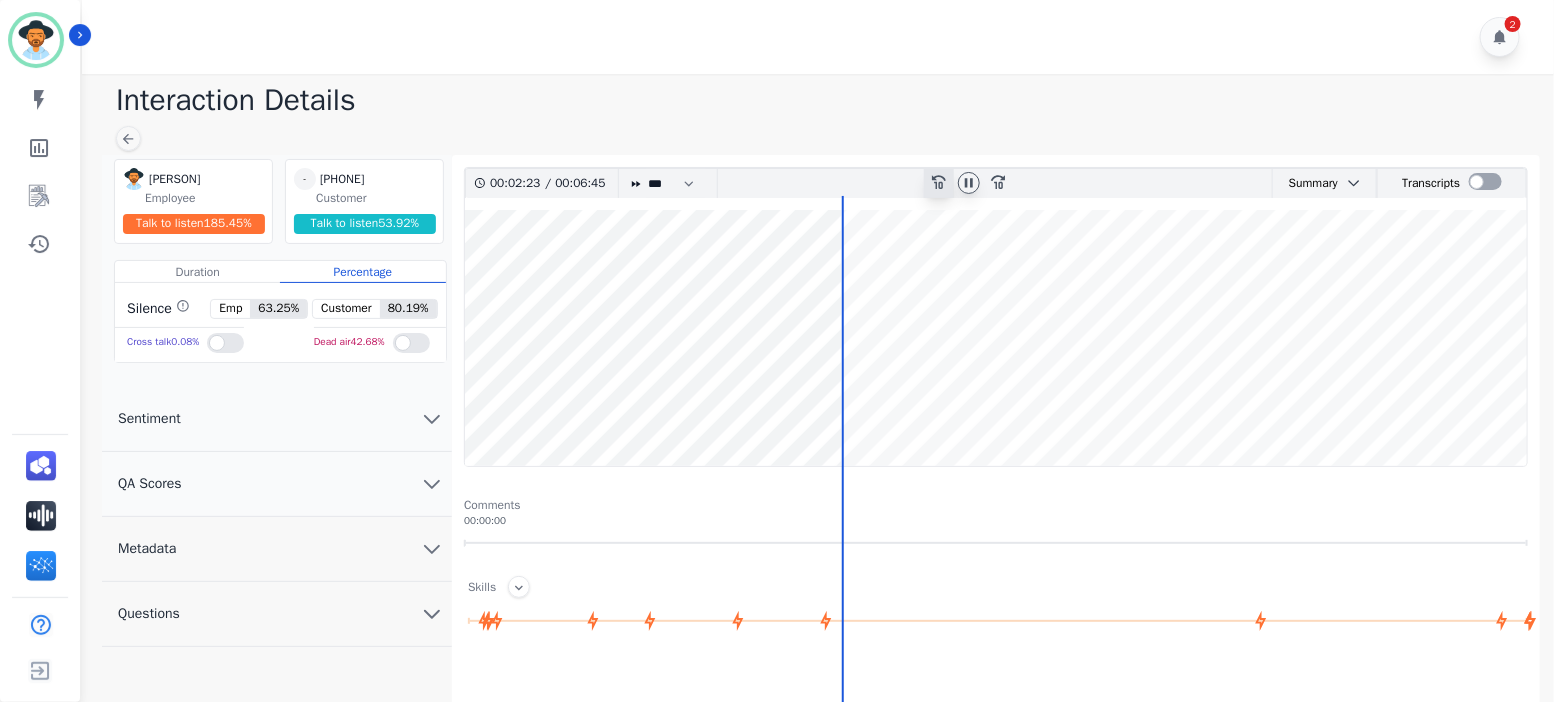 click on "rewind-10" 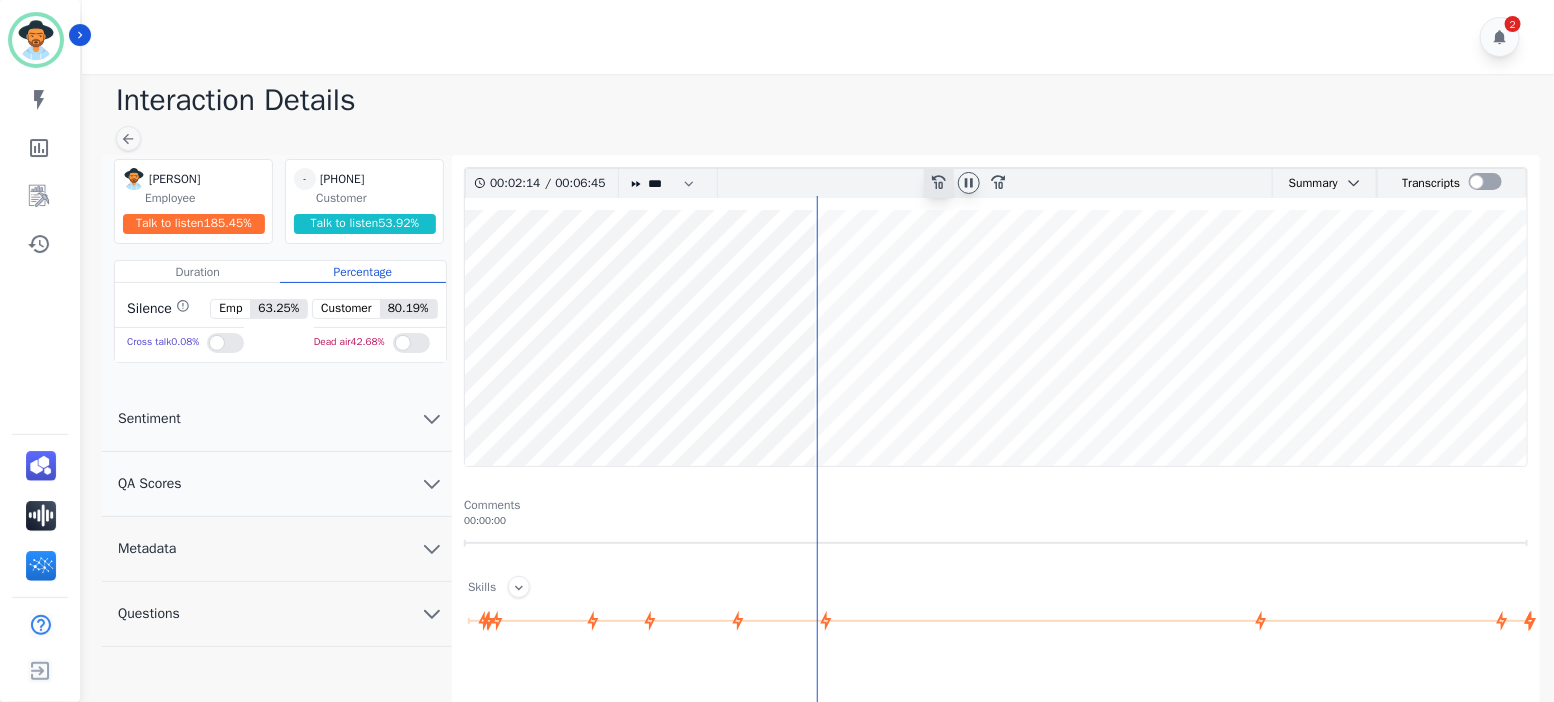 click on "rewind-10" 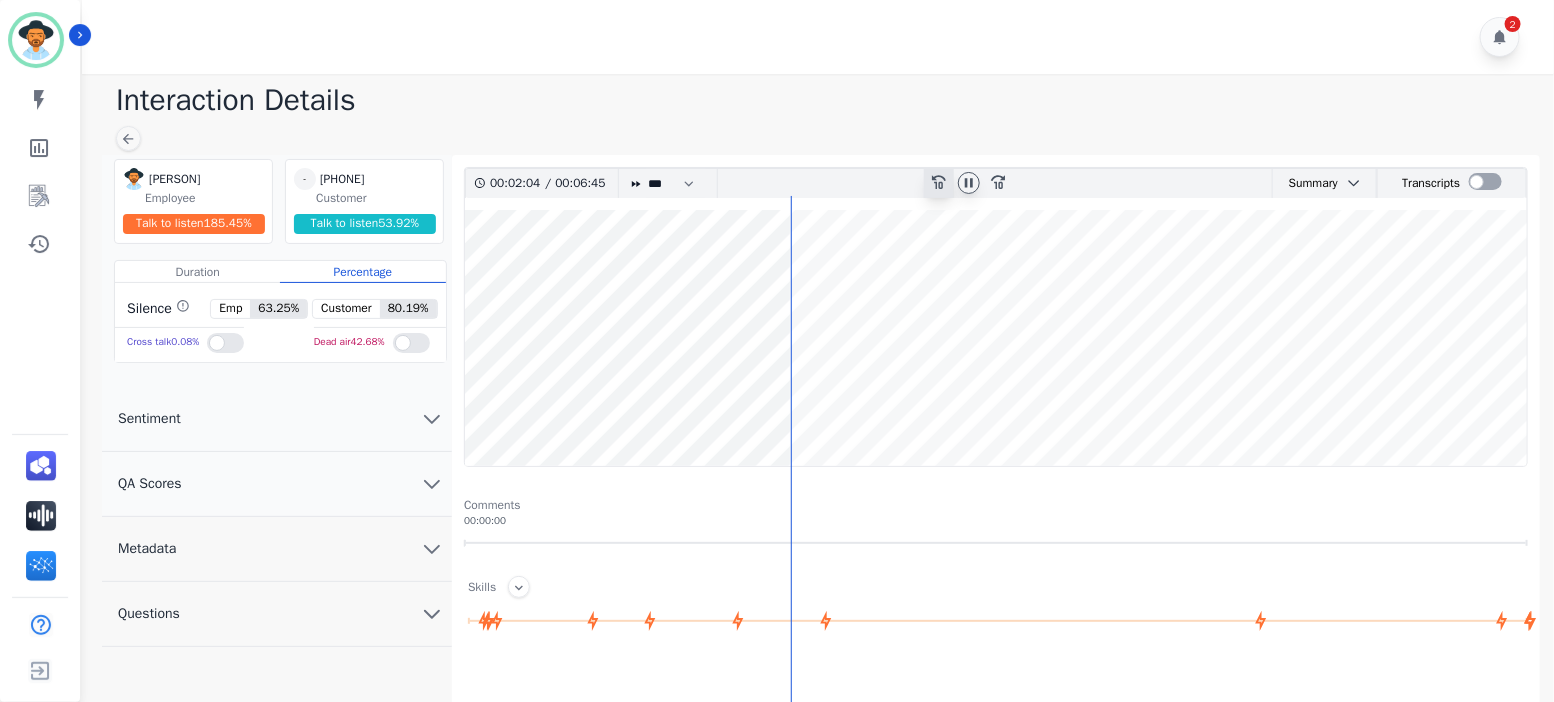 click on "rewind-10" 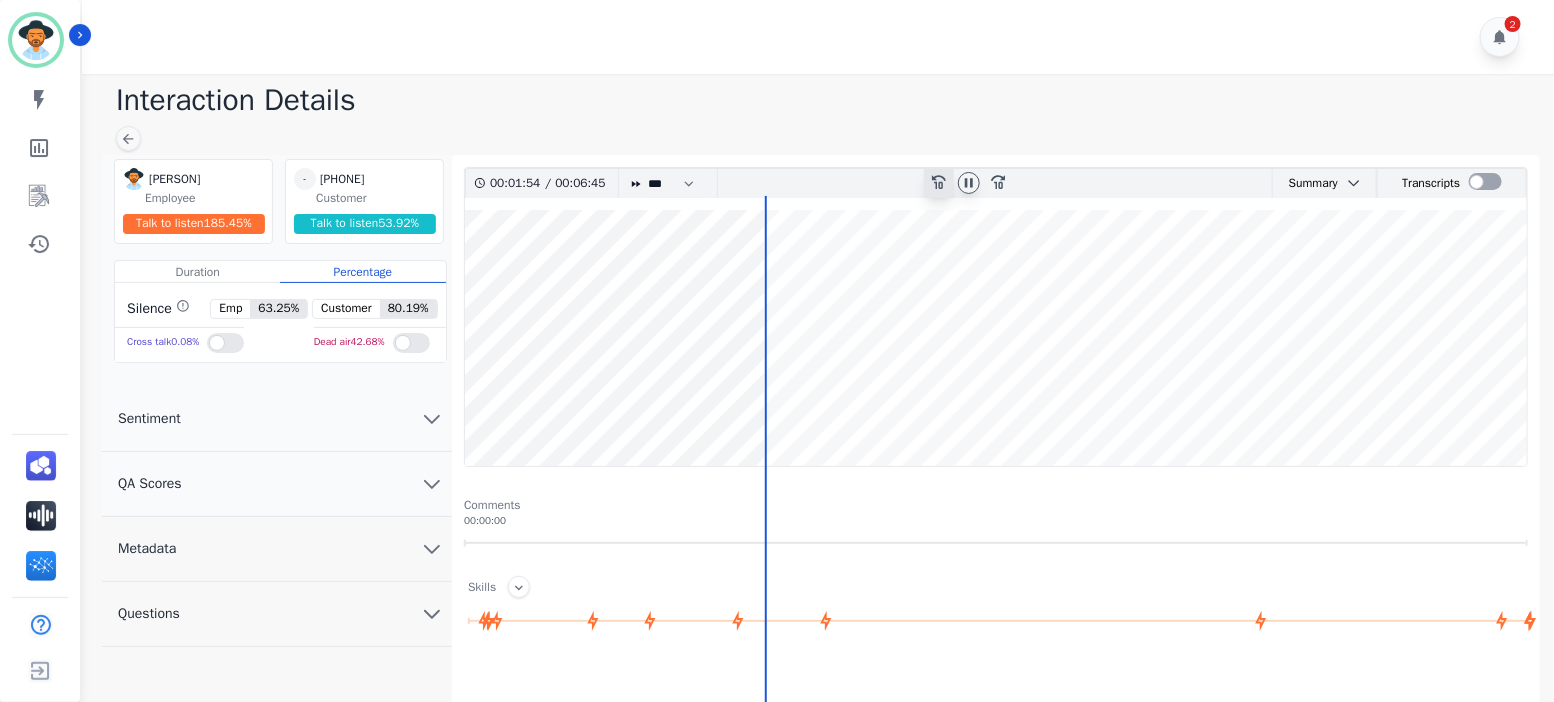click on "rewind-10" 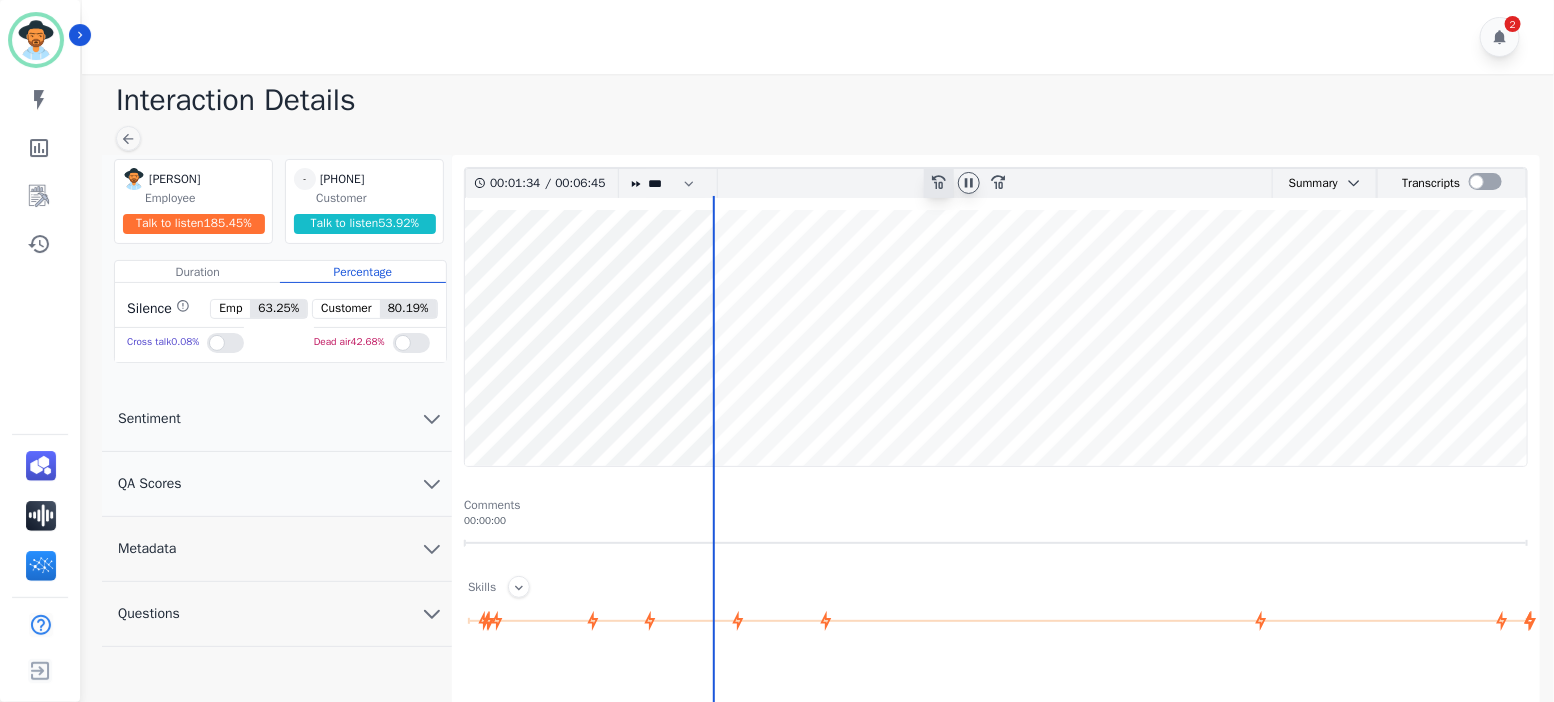 click on "rewind-10" 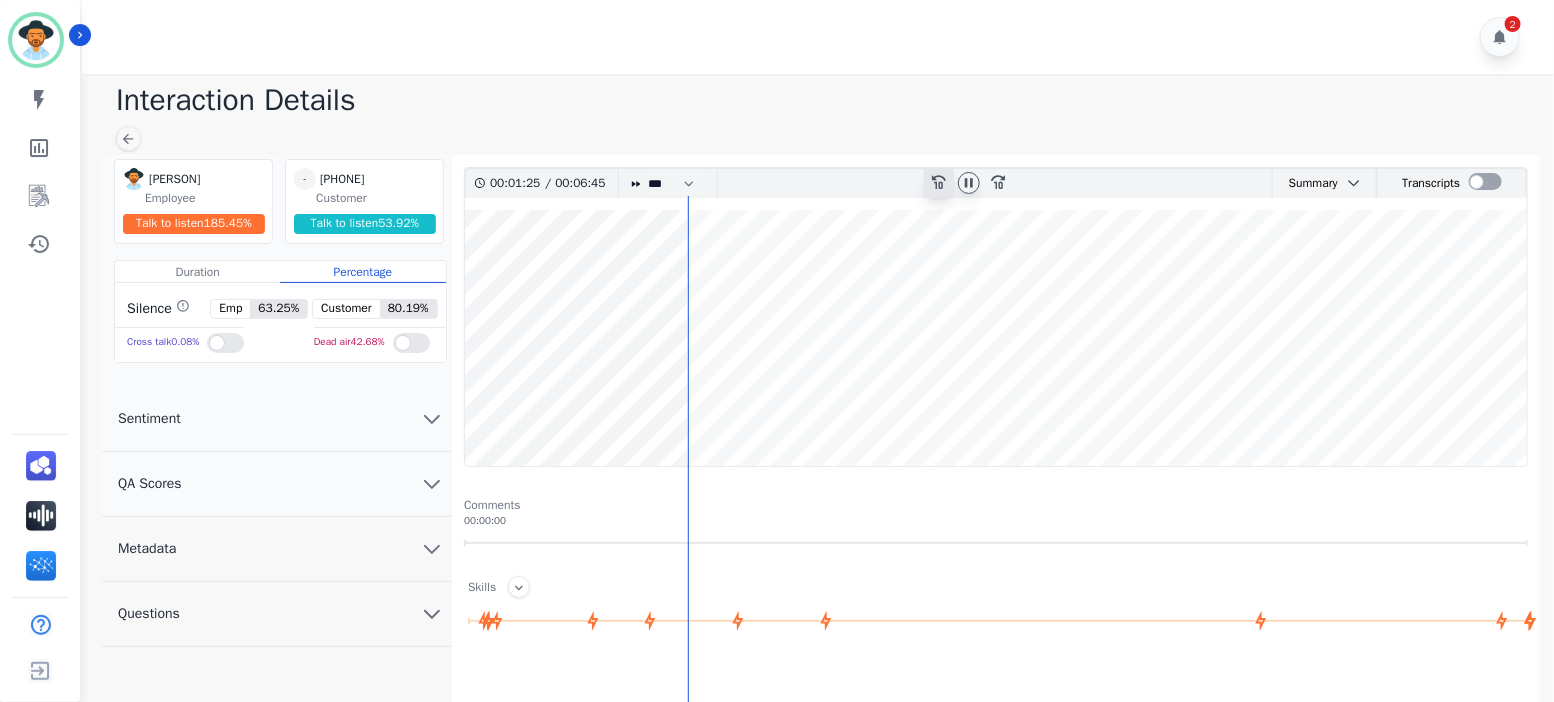 click on "rewind-10" 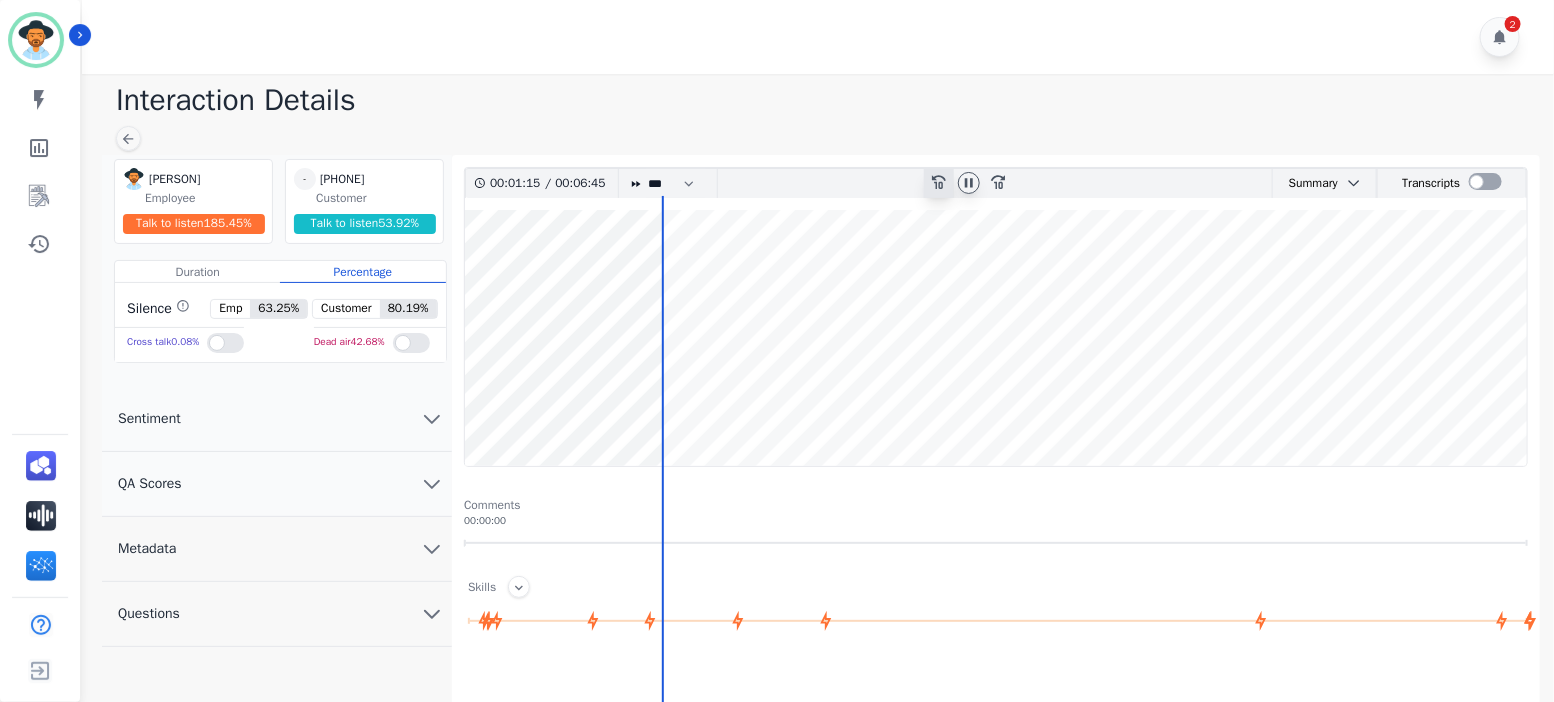 click on "rewind-10" 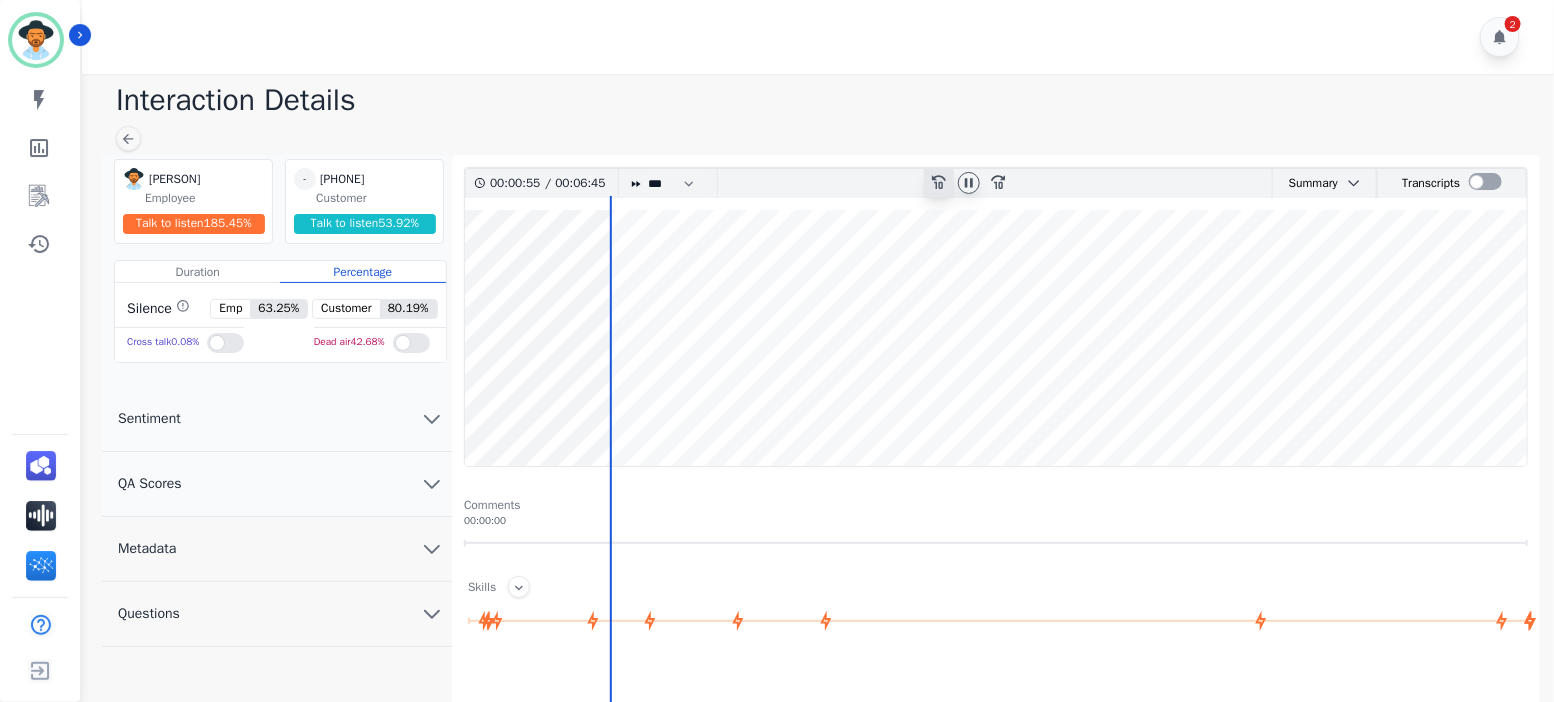 click on "rewind-10" 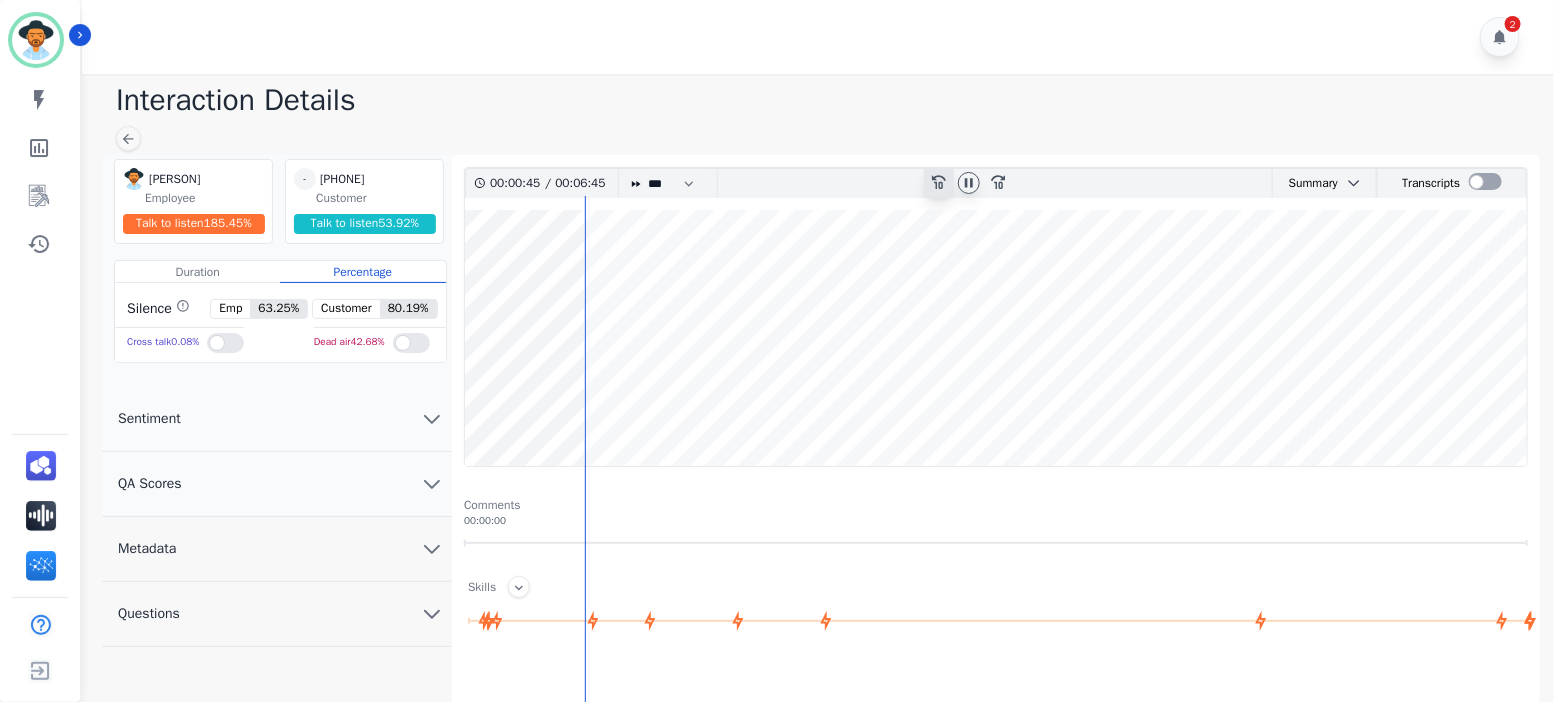 click on "rewind-10" 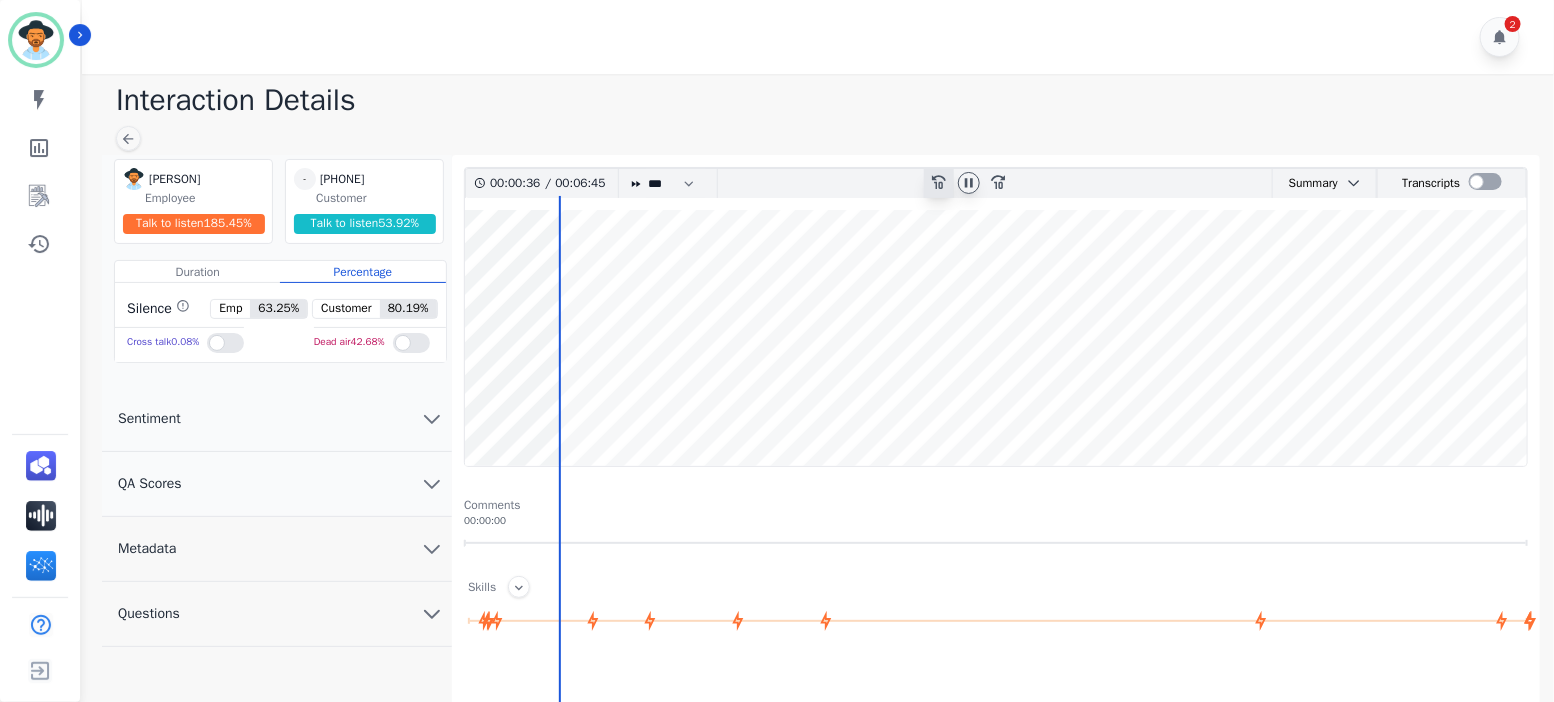 click on "rewind-10" 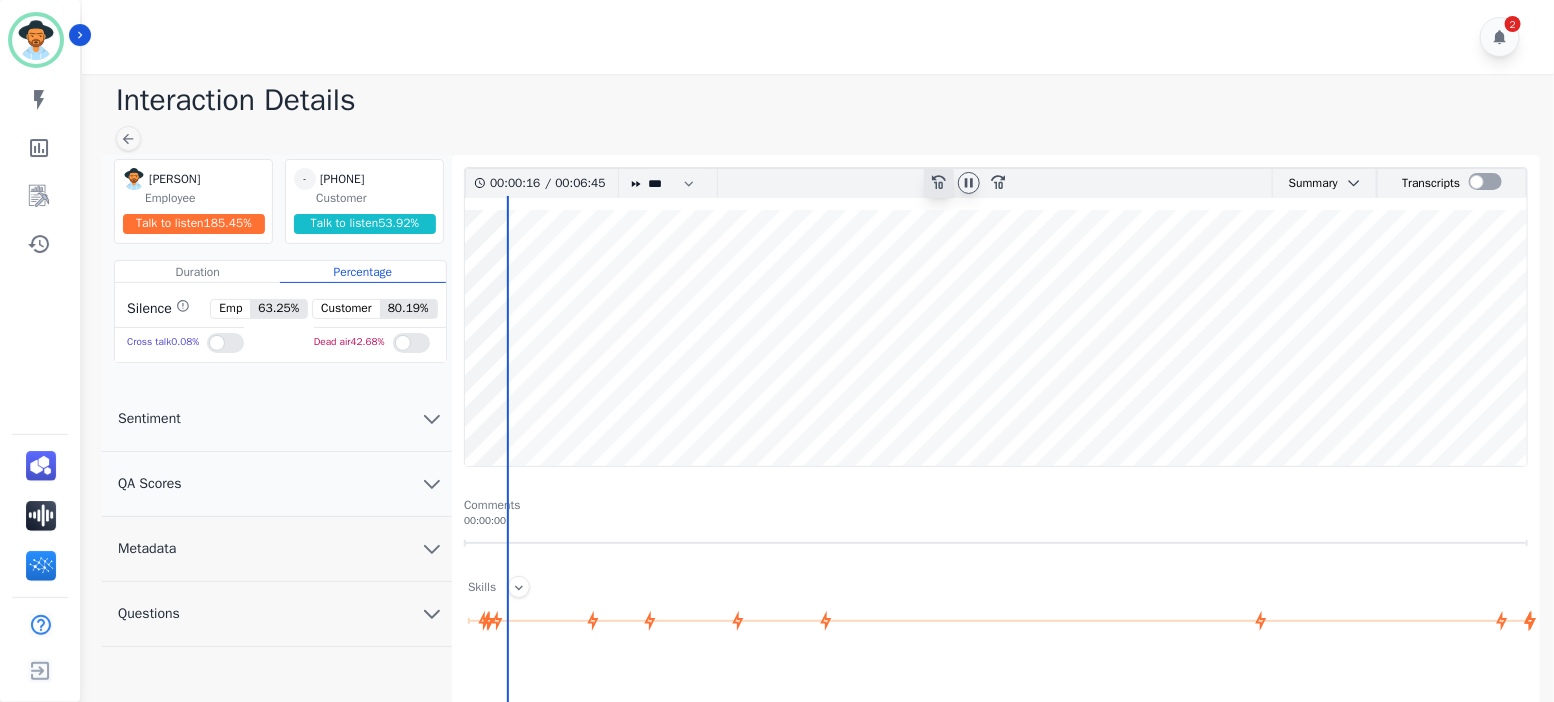 click on "rewind-10" 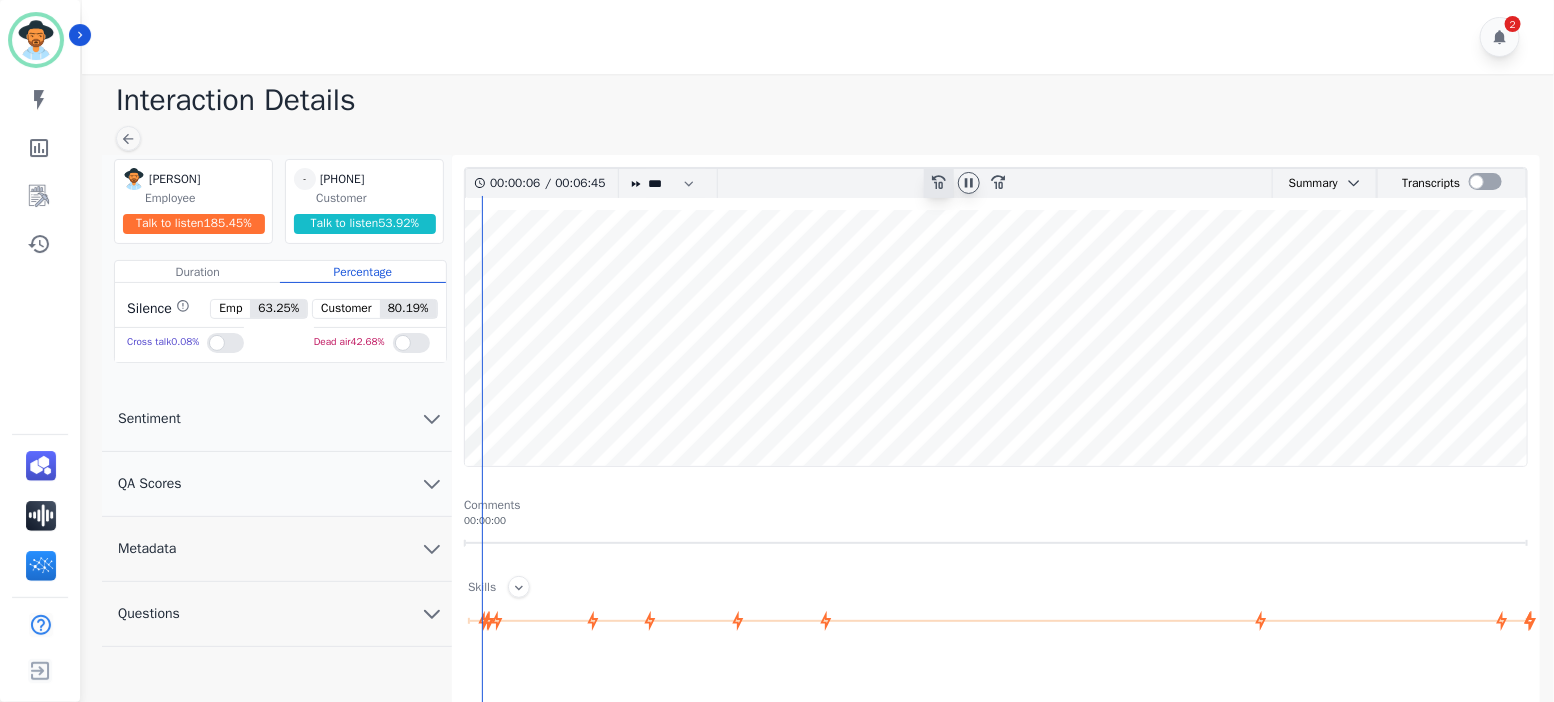 click on "rewind-10" 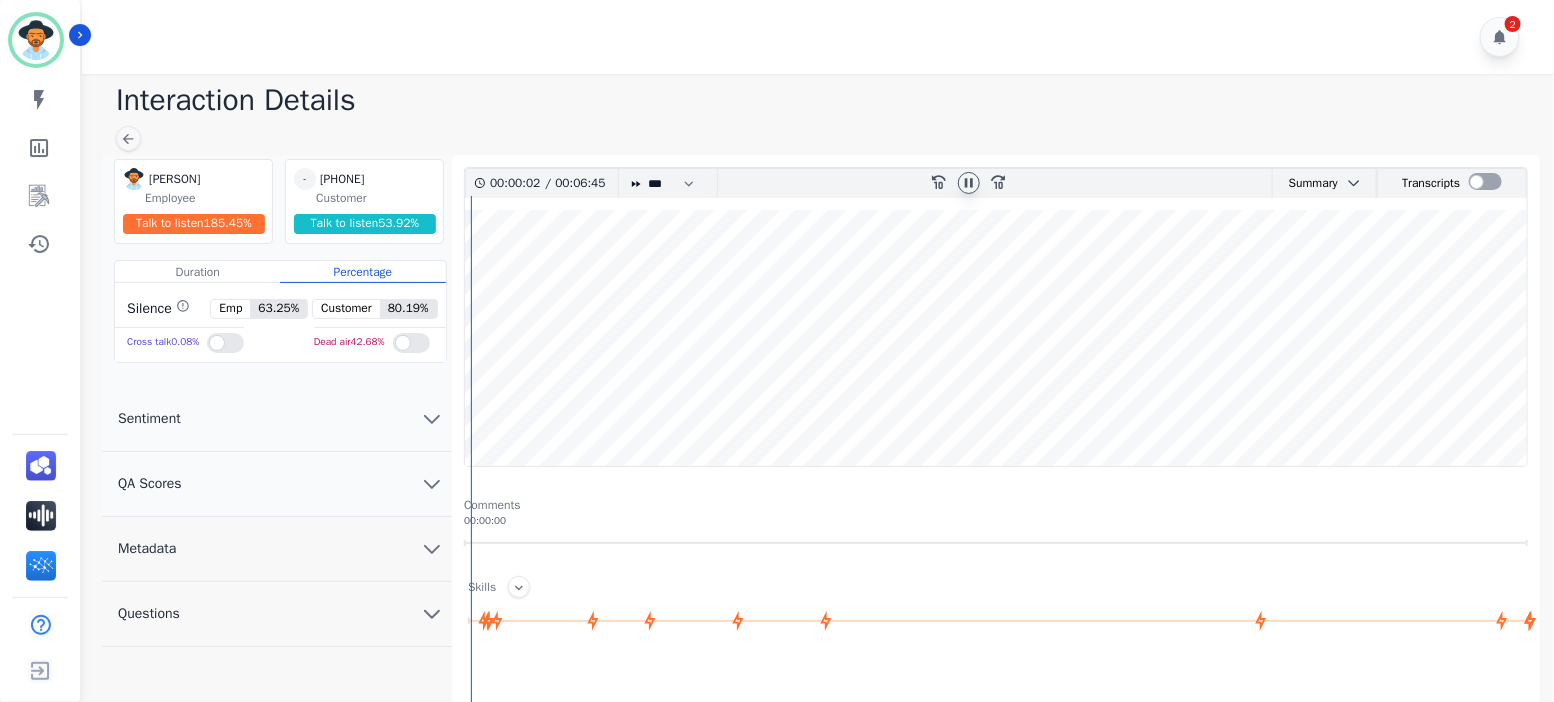 click 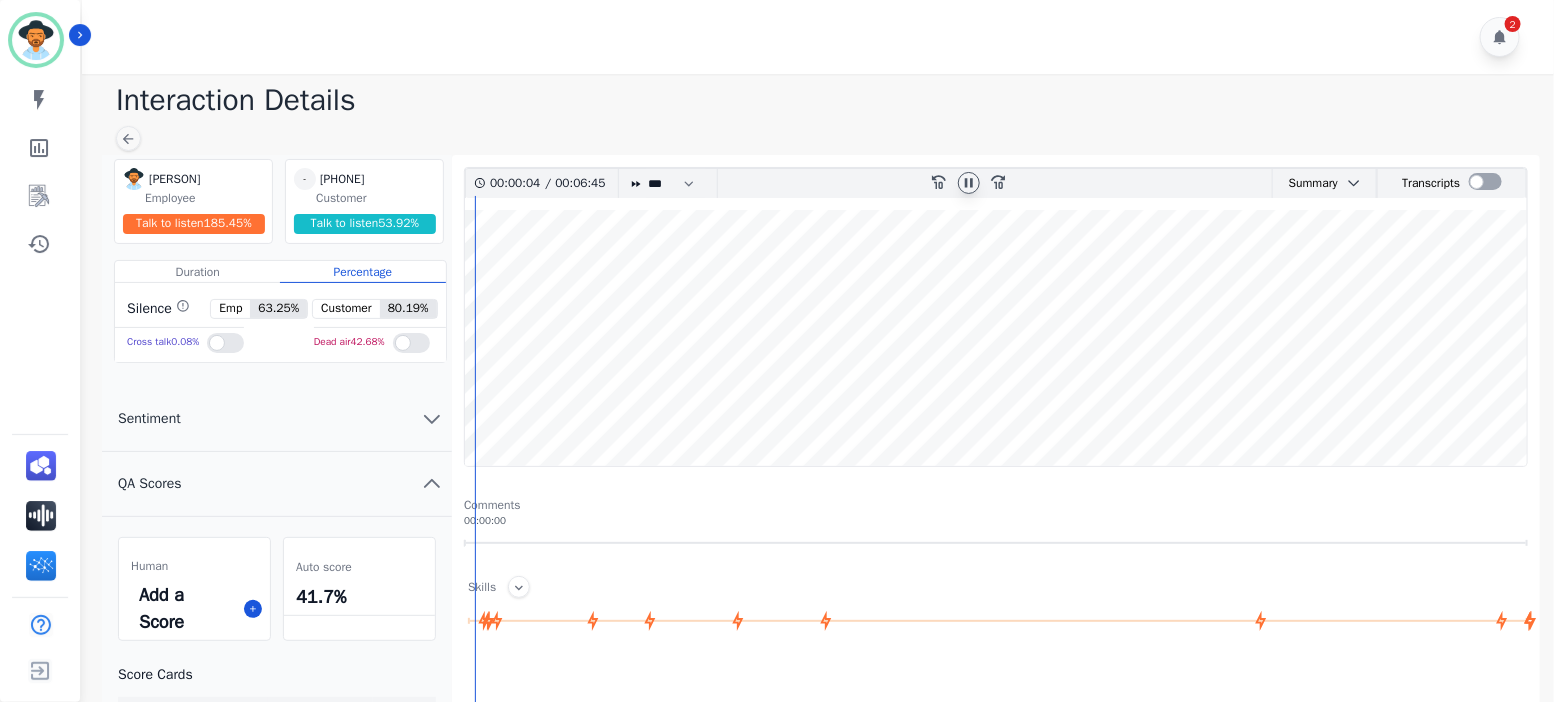 click 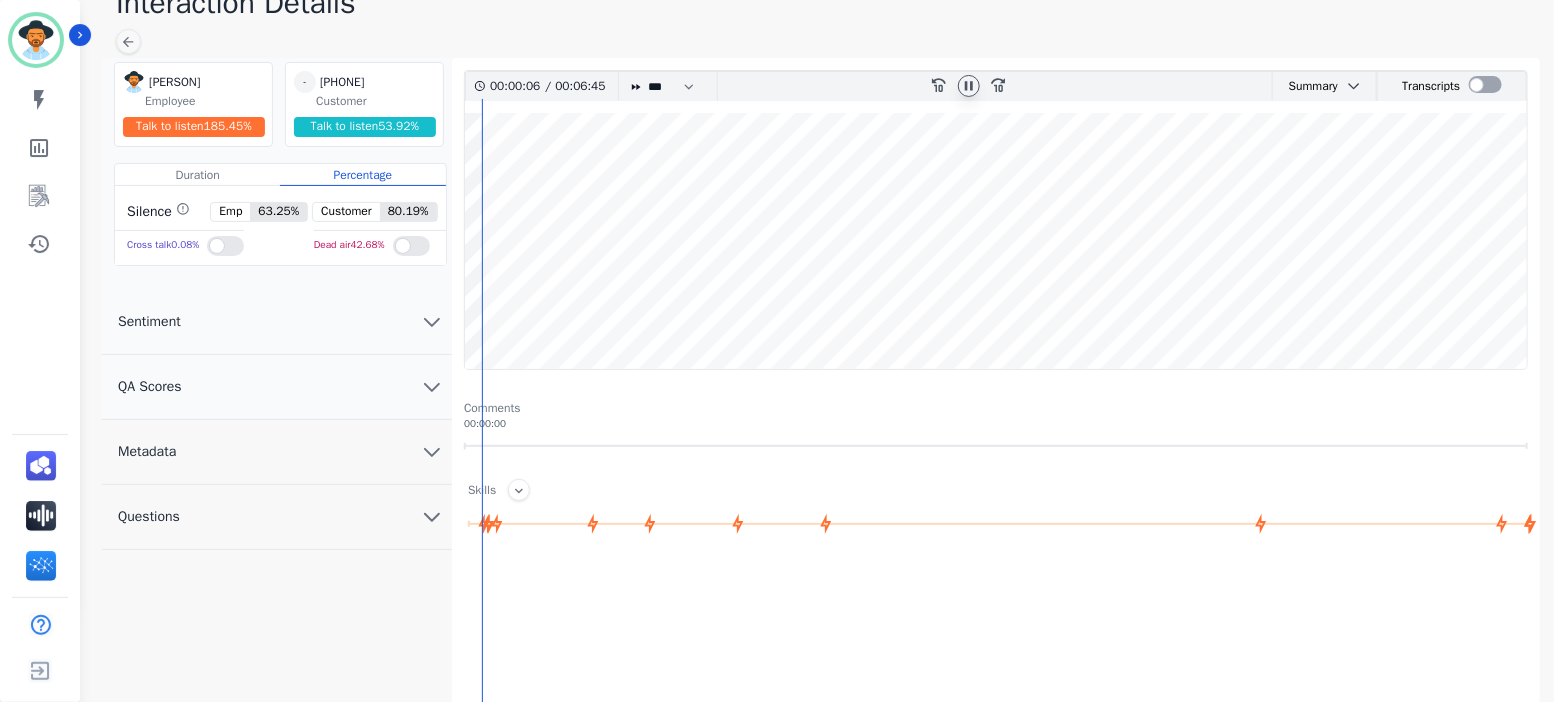 scroll, scrollTop: 99, scrollLeft: 0, axis: vertical 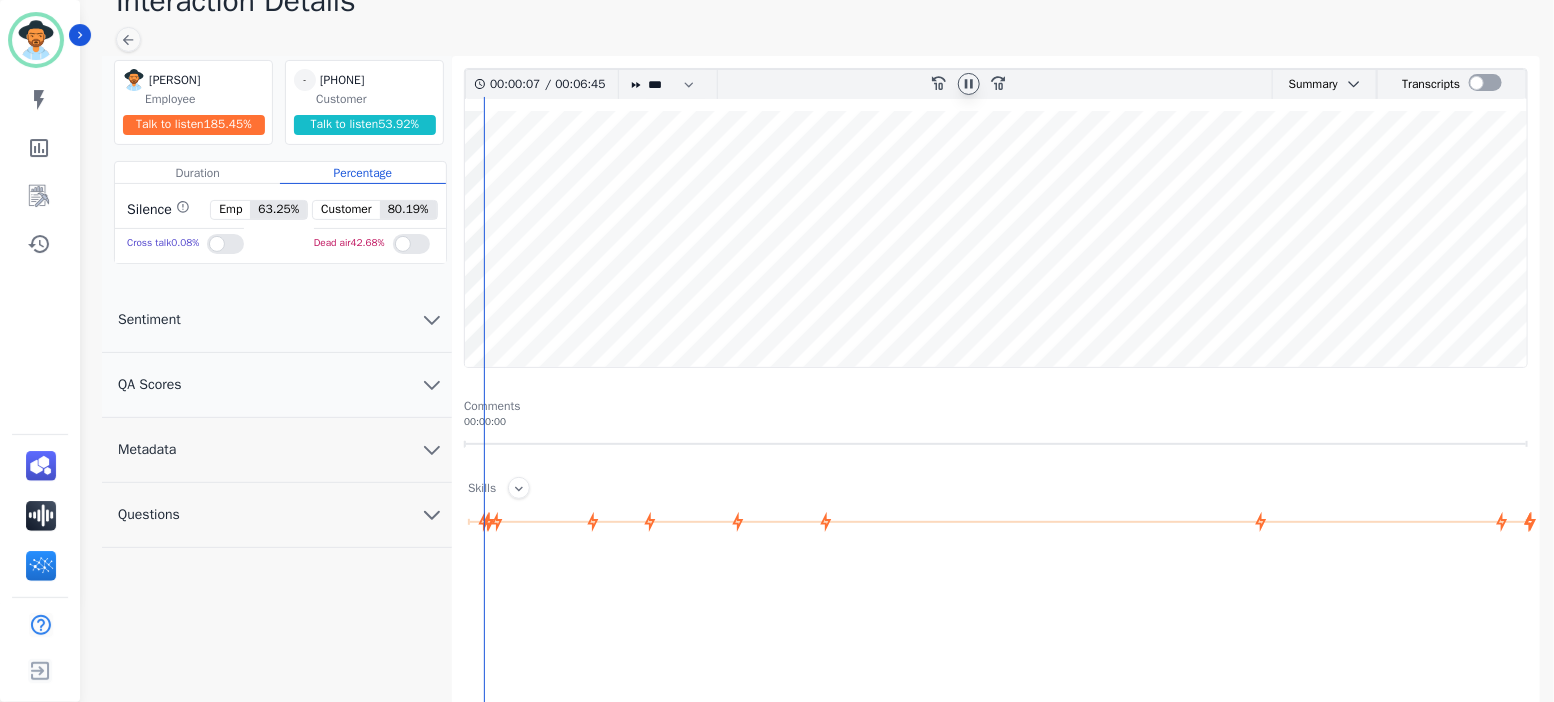 click 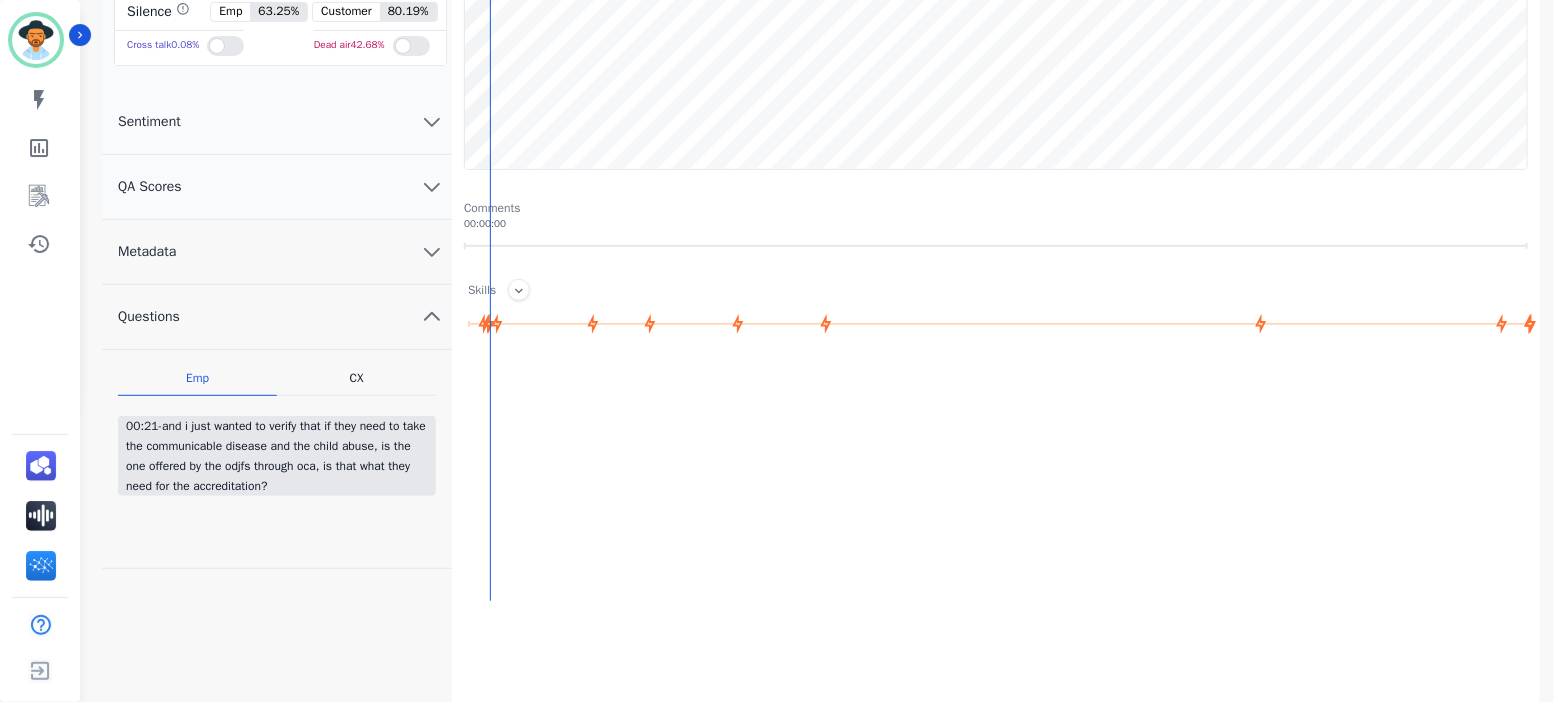 scroll, scrollTop: 298, scrollLeft: 0, axis: vertical 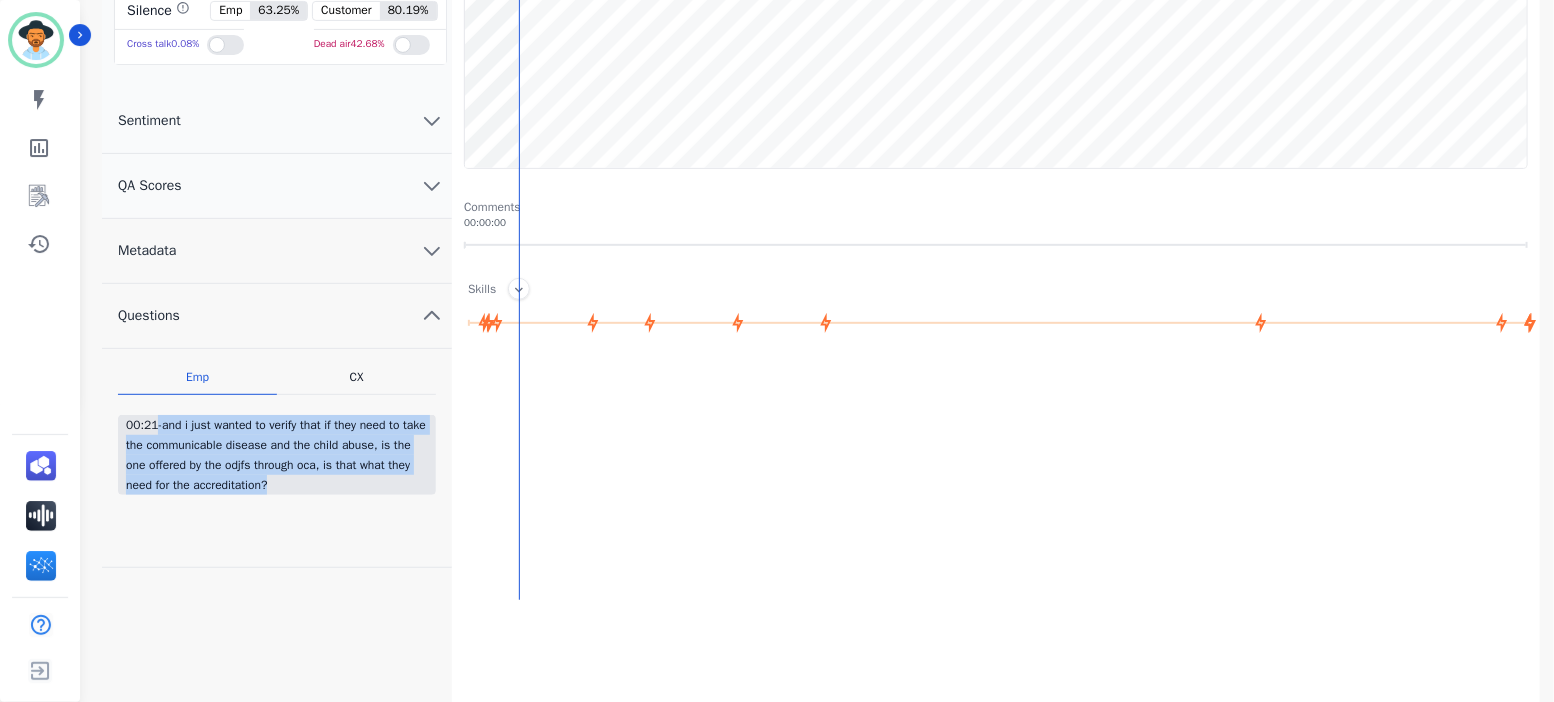 drag, startPoint x: 155, startPoint y: 423, endPoint x: 389, endPoint y: 486, distance: 242.33241 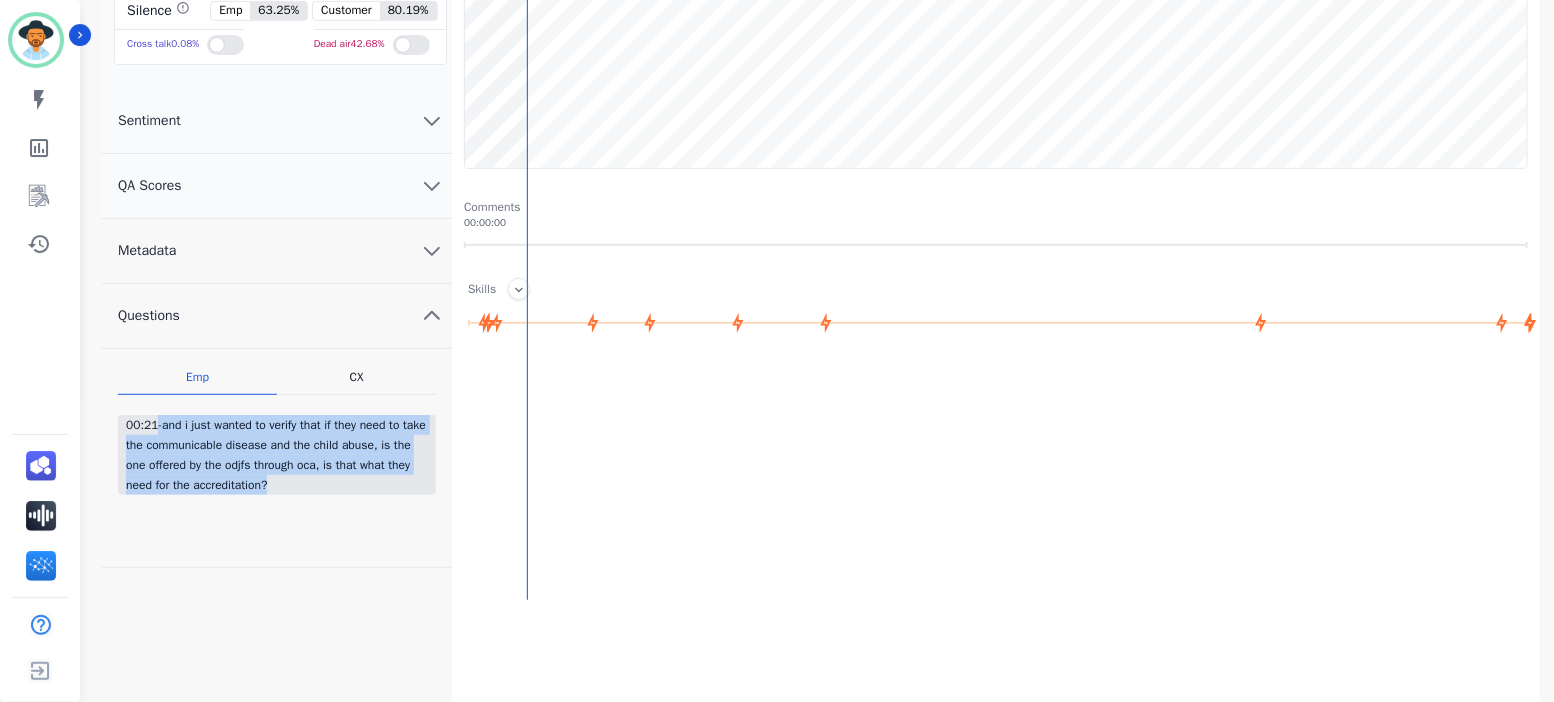 copy on "-and i just wanted to verify that if they need to take the communicable disease and the child abuse, is the one offered by the odjfs through oca, is that what they need for the accreditation?" 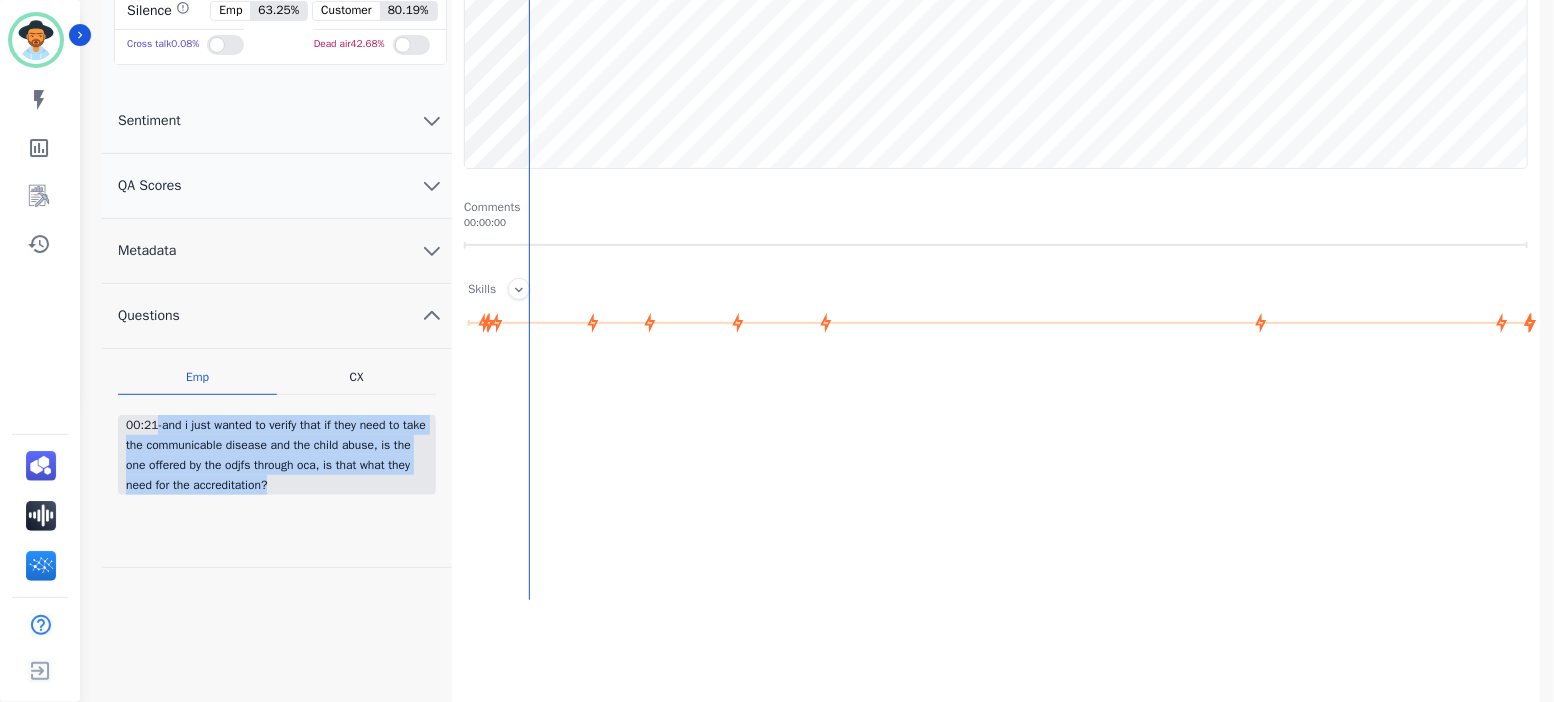 click on "Emp   Questions asked by Employee       CX   Questions asked by Customer       00:21-and i just wanted to verify that if they need to take the communicable disease and the child abuse, is the one offered by the odjfs through oca, is that what they need for the accreditation?" at bounding box center (277, 458) 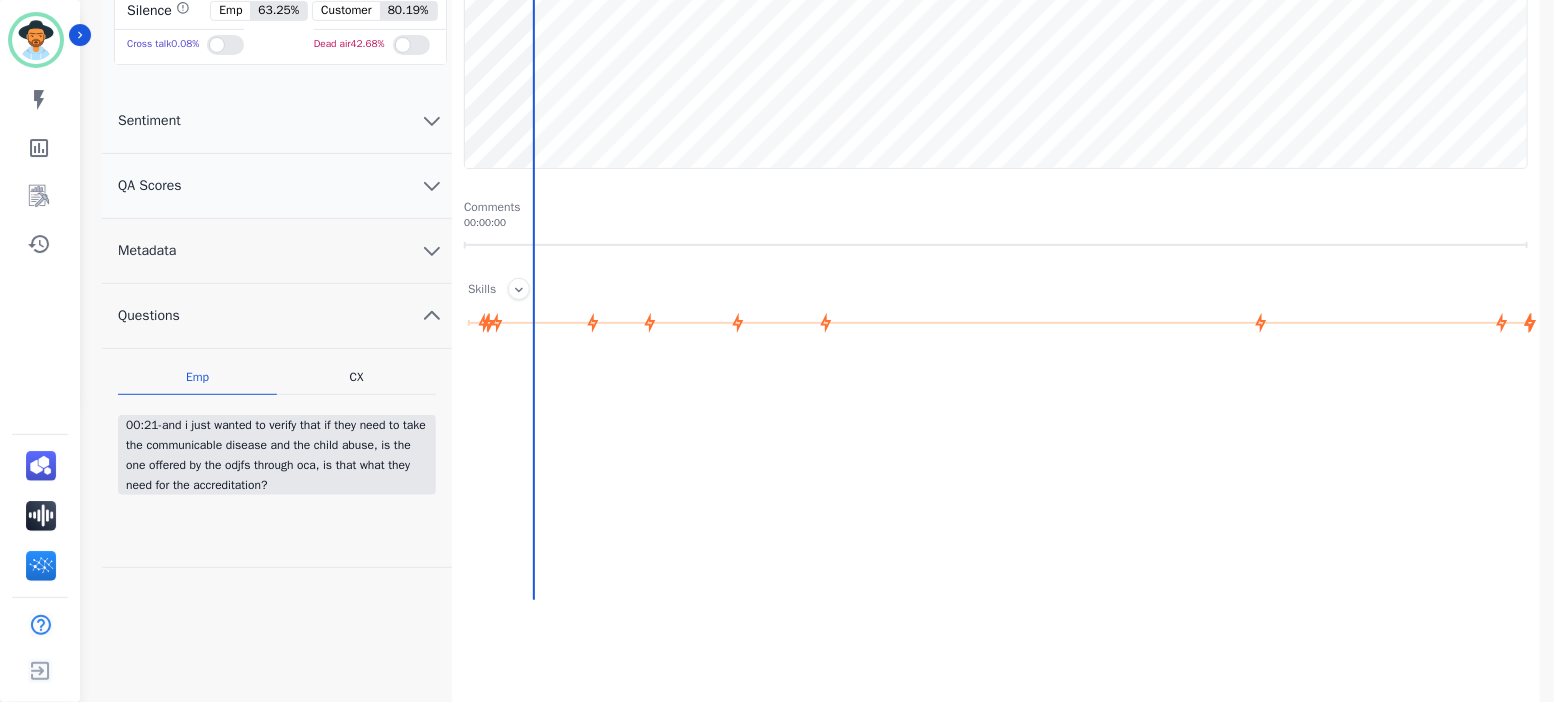 drag, startPoint x: 683, startPoint y: 470, endPoint x: 703, endPoint y: 373, distance: 99.0404 